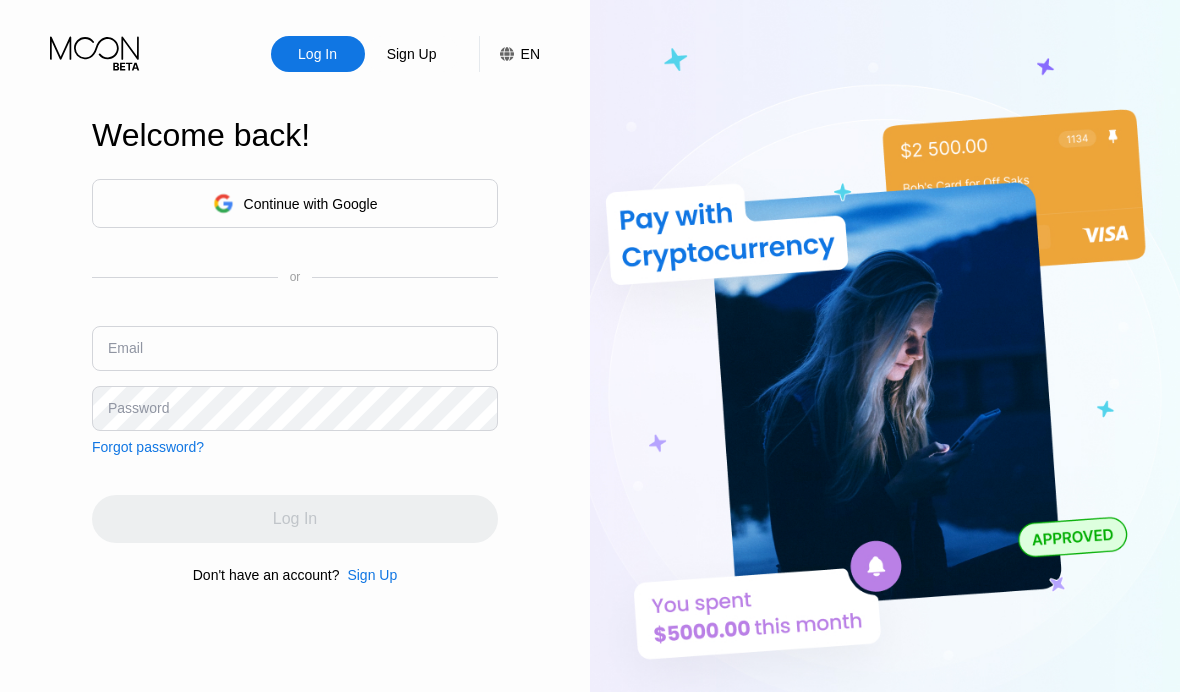 scroll, scrollTop: 0, scrollLeft: 0, axis: both 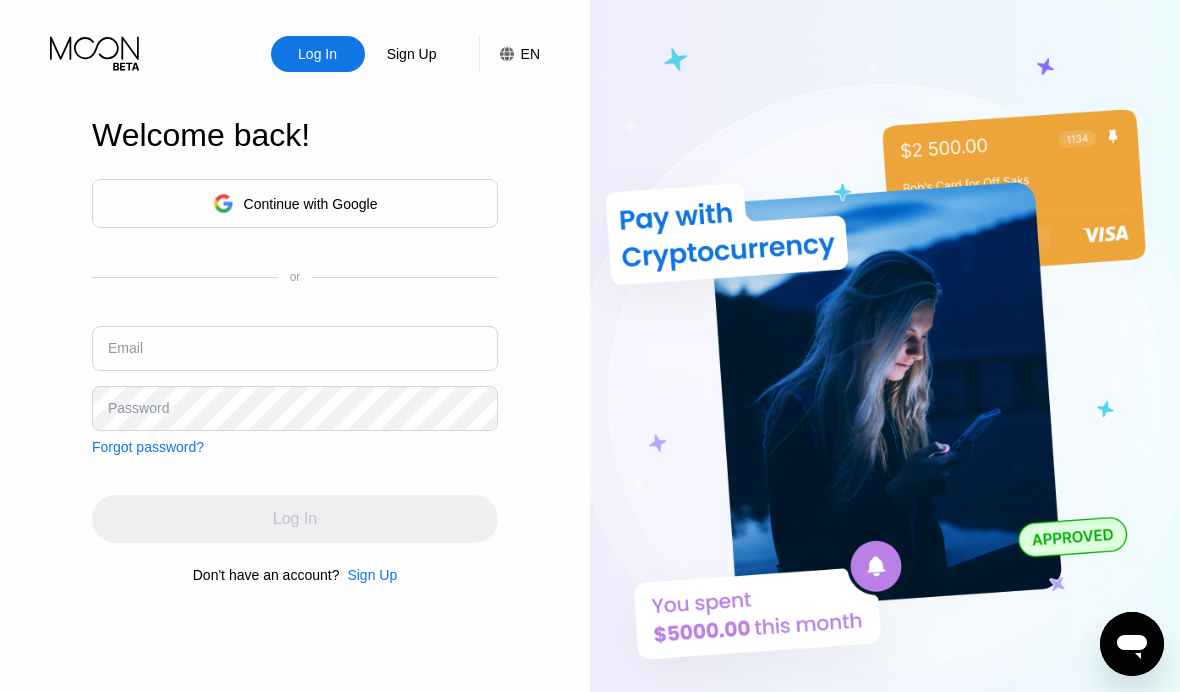 click on "Continue with Google" at bounding box center [295, 203] 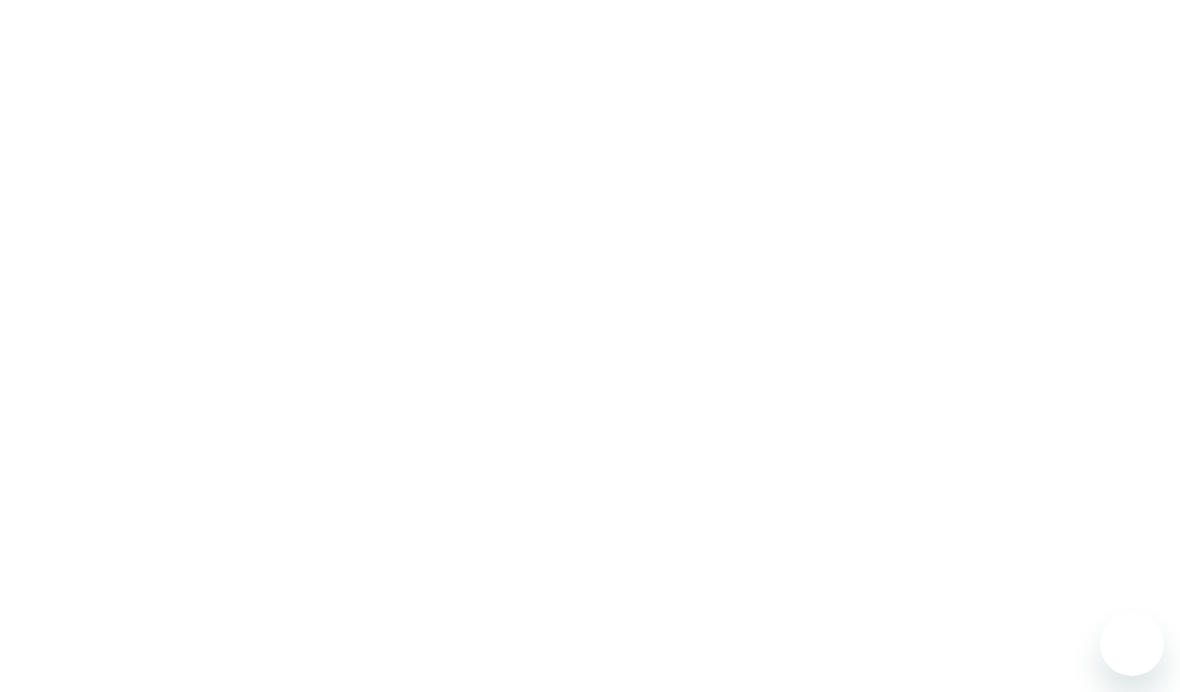 scroll, scrollTop: 0, scrollLeft: 0, axis: both 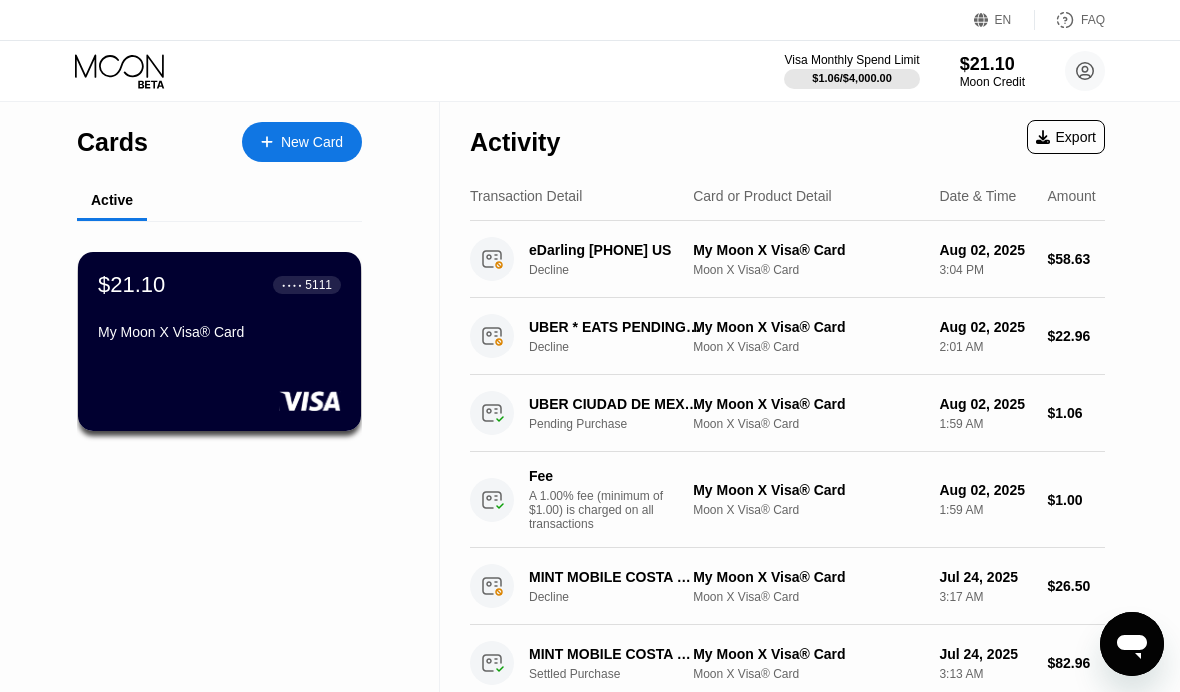 click on "$21.10" at bounding box center (992, 64) 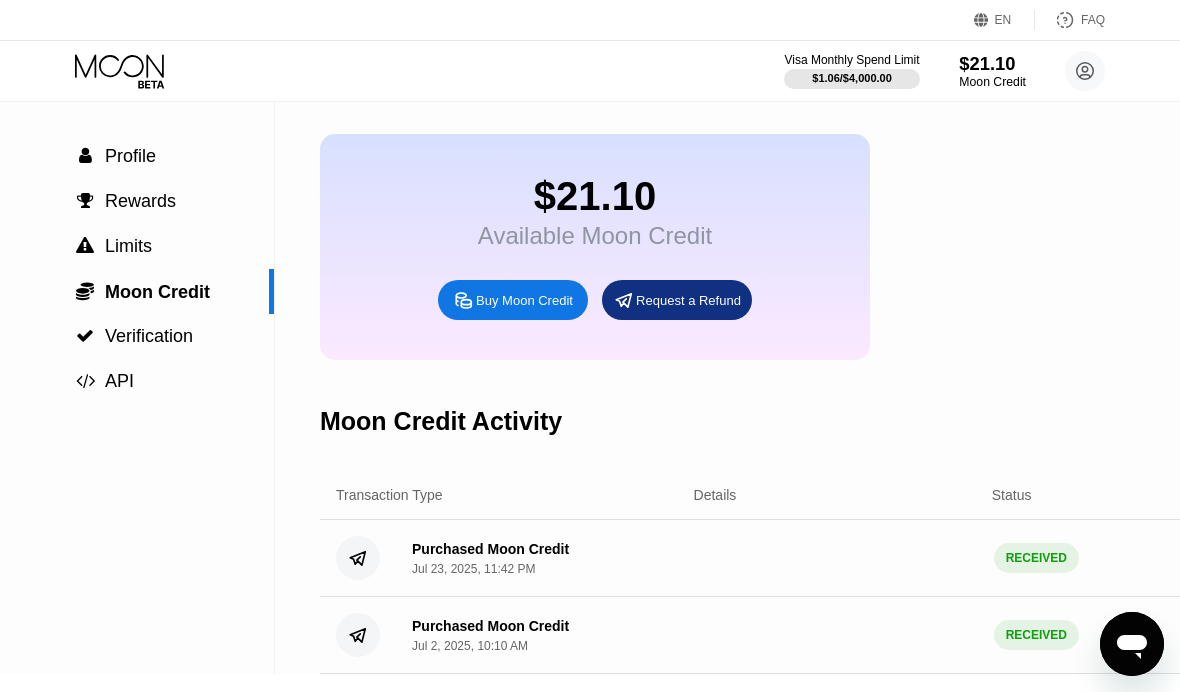 scroll, scrollTop: 65, scrollLeft: 0, axis: vertical 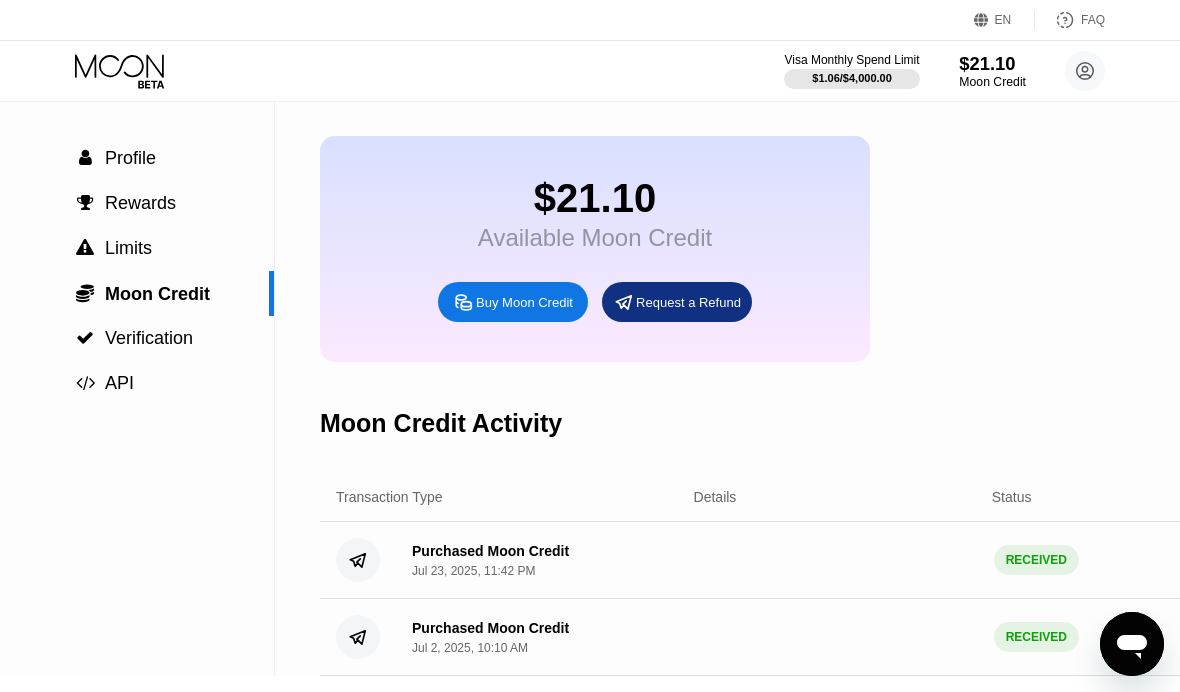 click on "Buy Moon Credit" at bounding box center [524, 302] 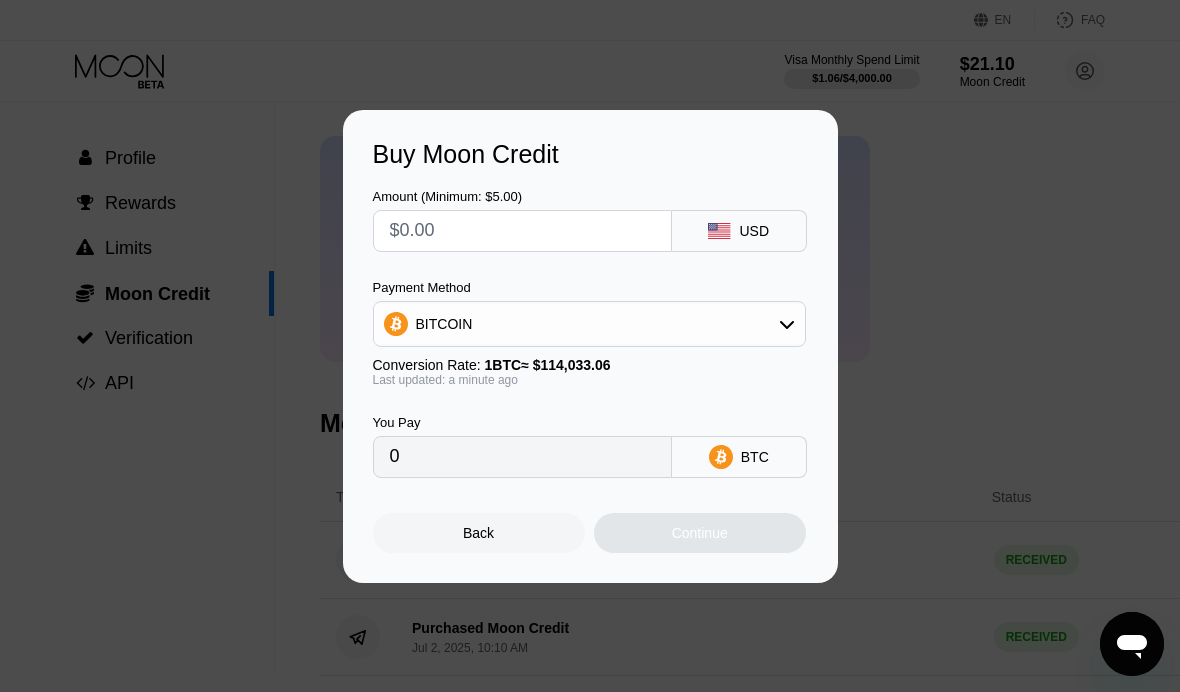 click 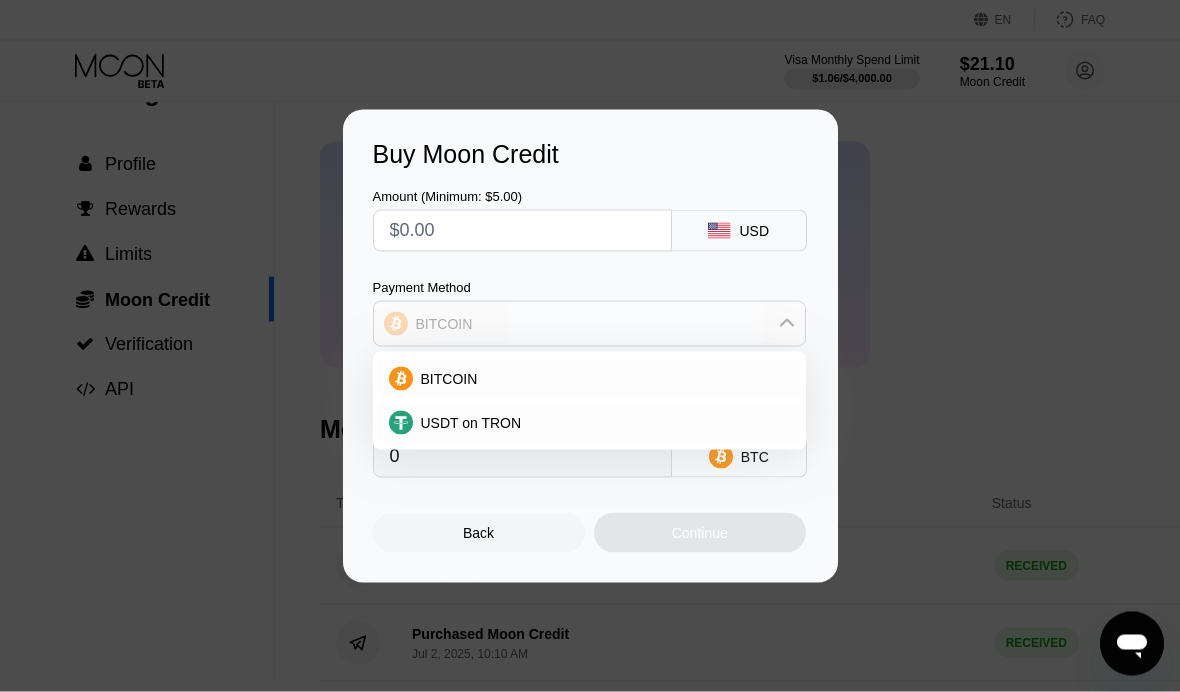 scroll, scrollTop: 60, scrollLeft: 0, axis: vertical 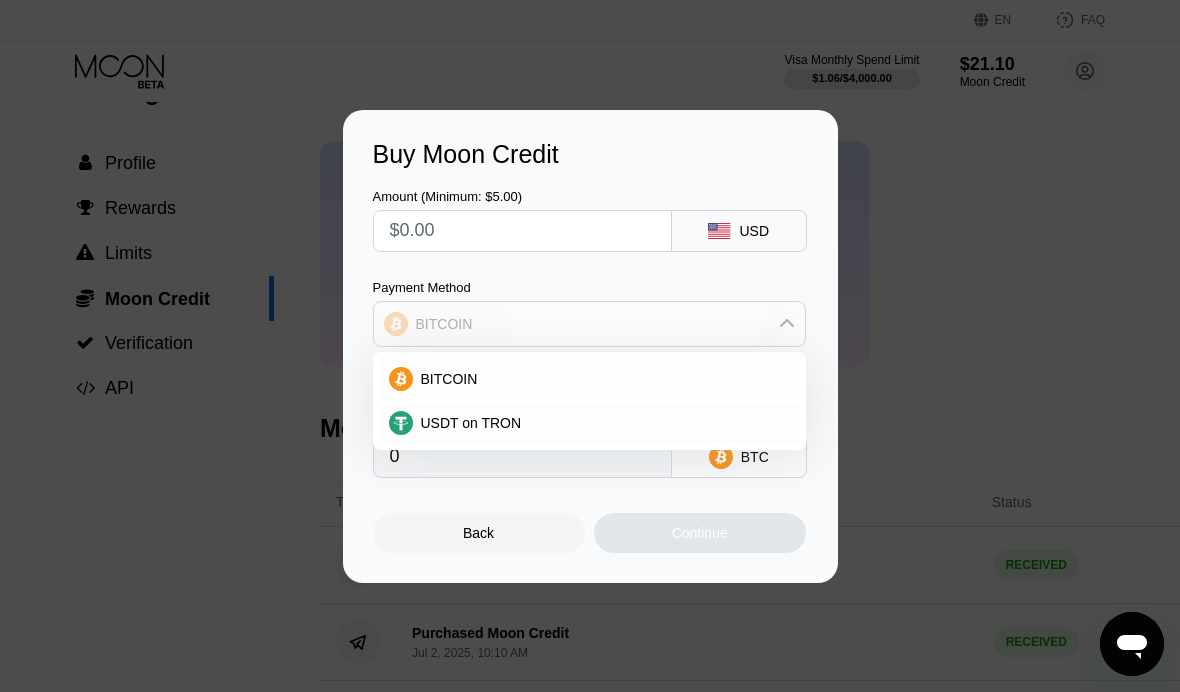 click on "BITCOIN" at bounding box center (589, 324) 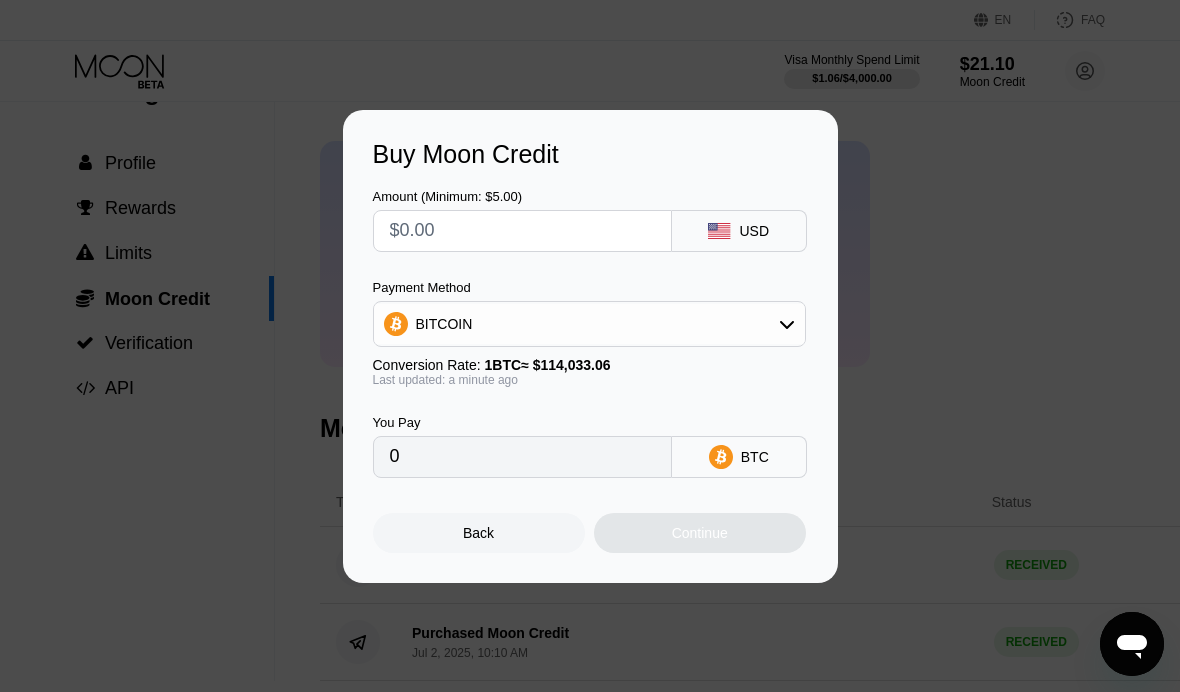 click 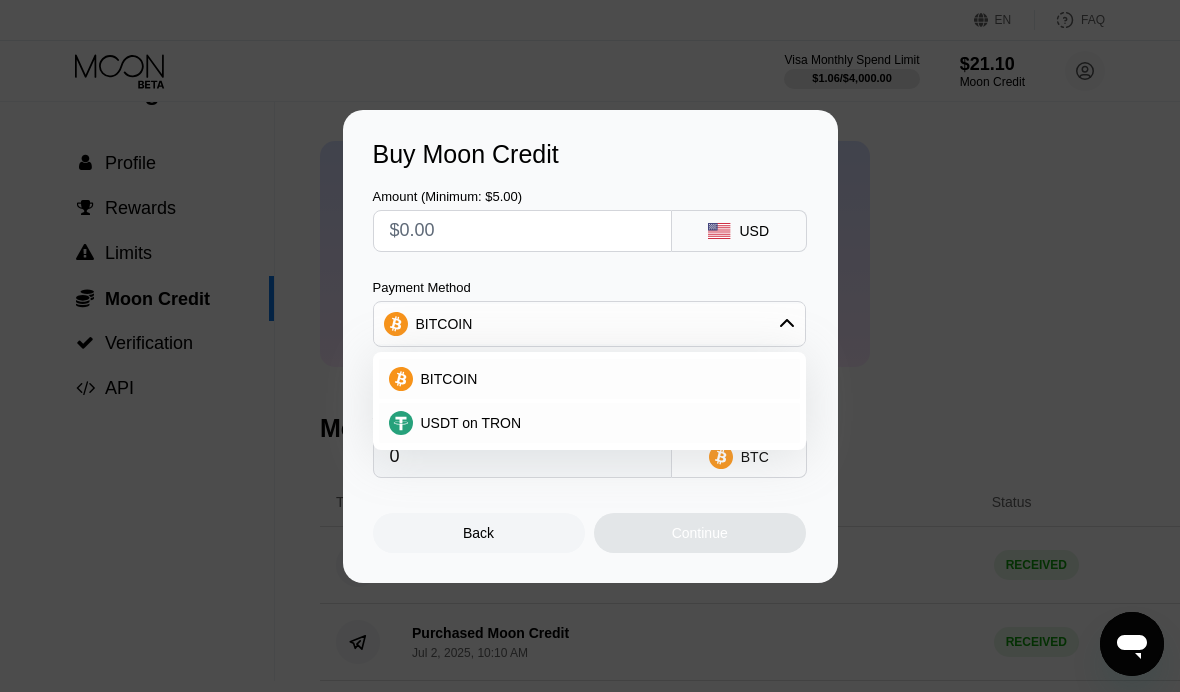 click 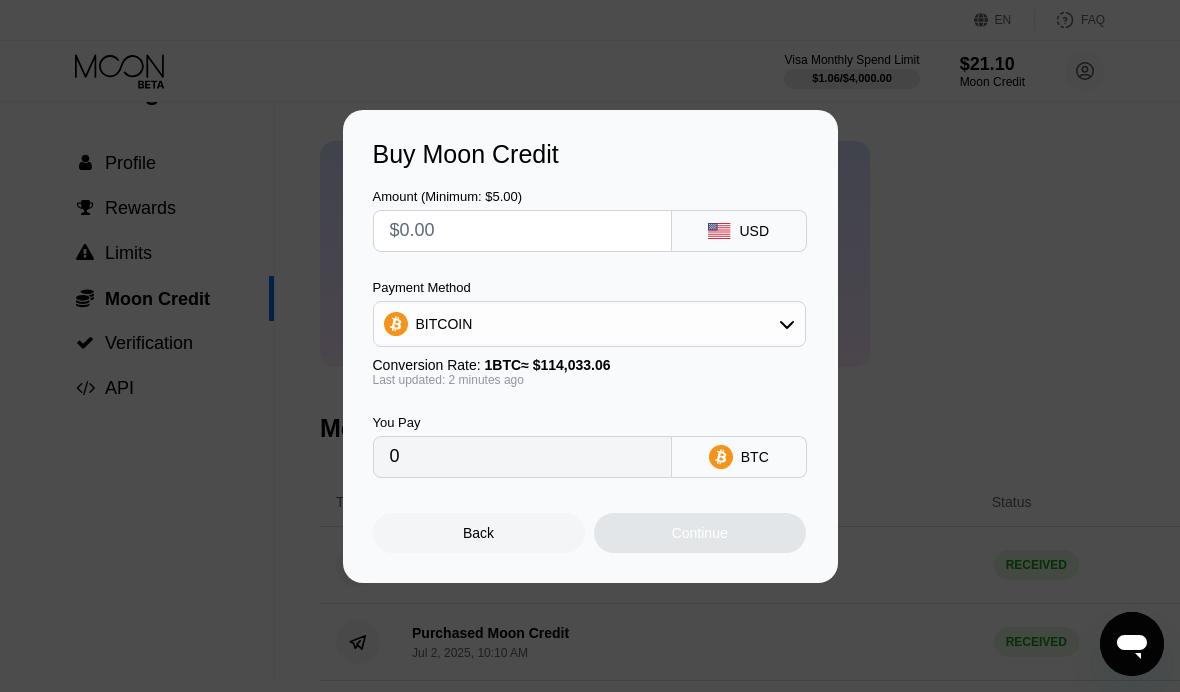 click on "0" at bounding box center (522, 457) 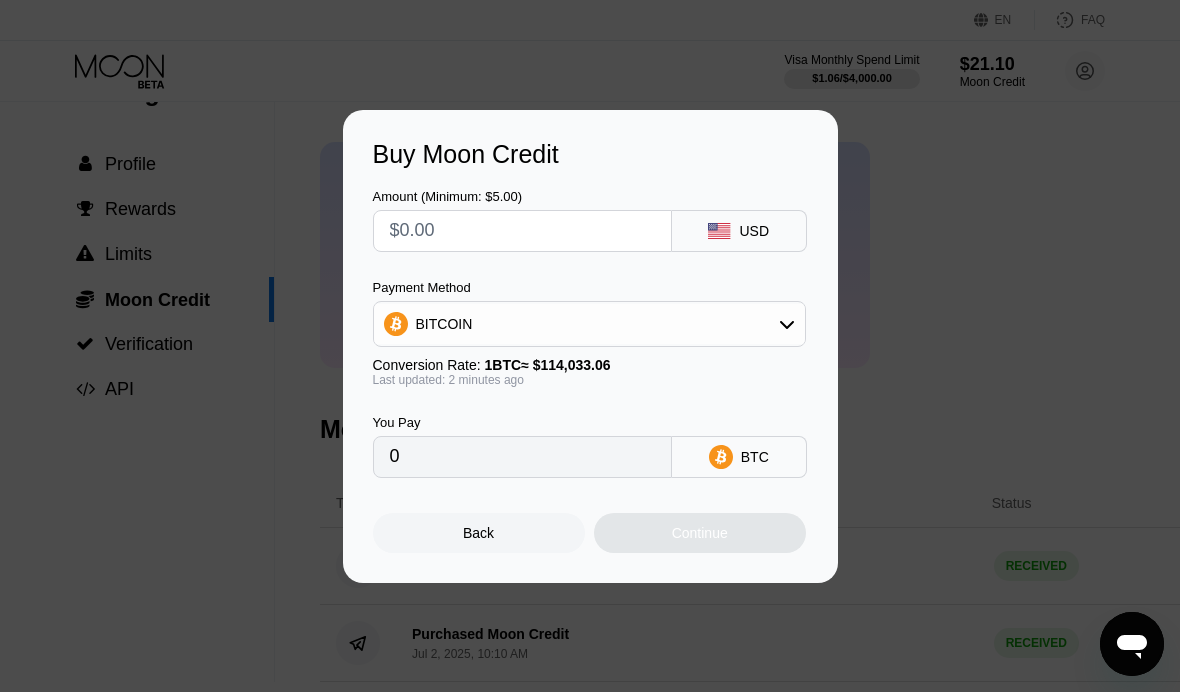 type on "$7" 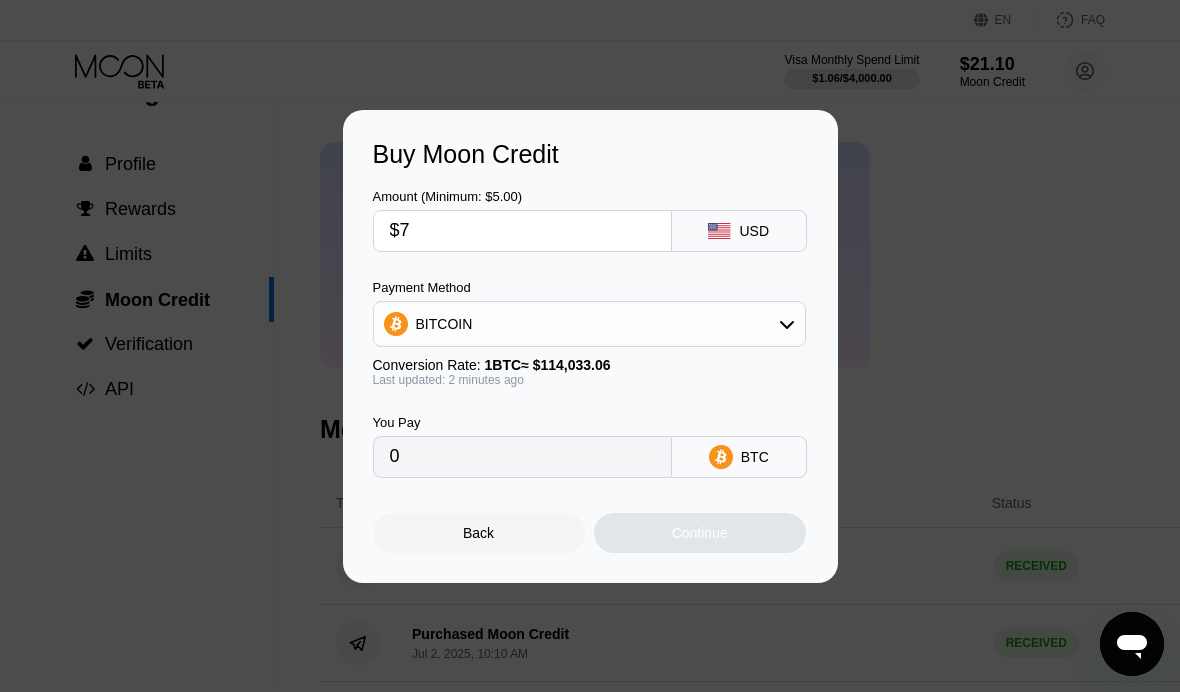 type on "0.00006139" 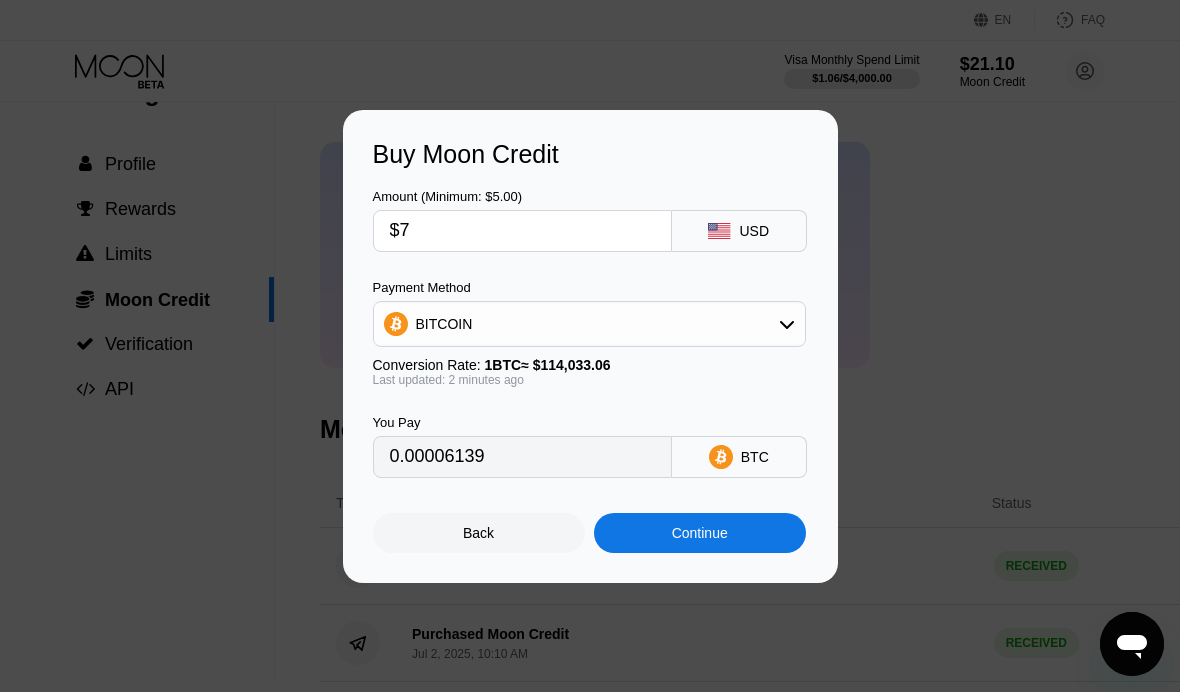 type on "$70" 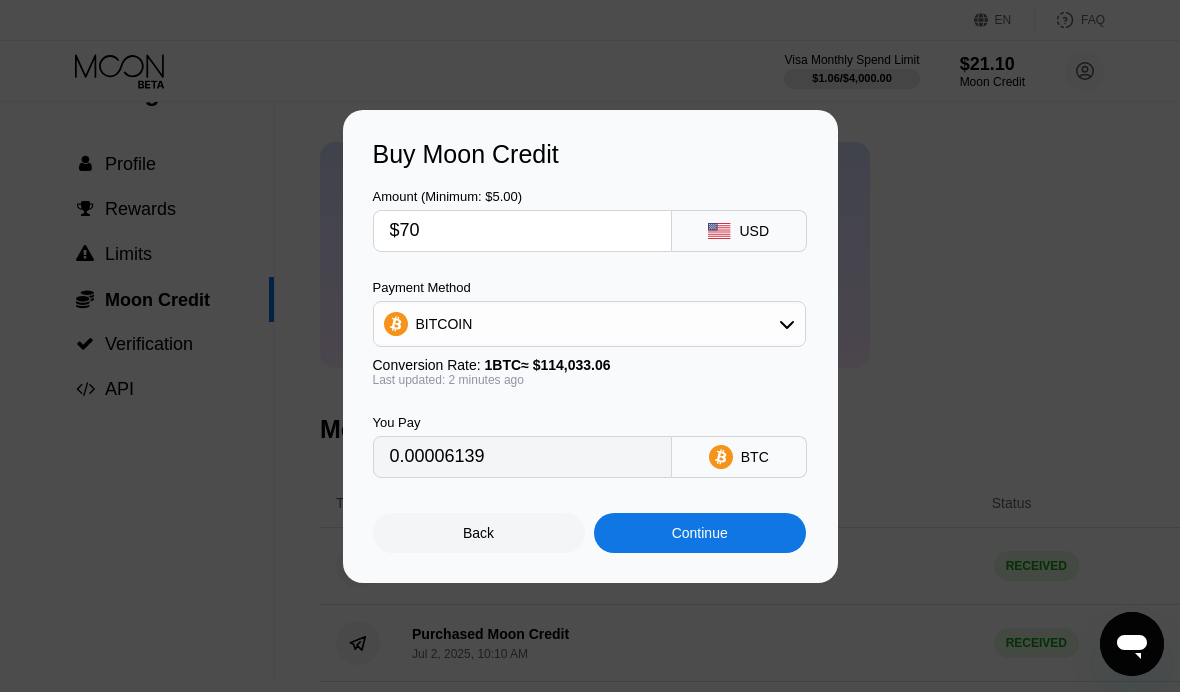 type on "0.00061386" 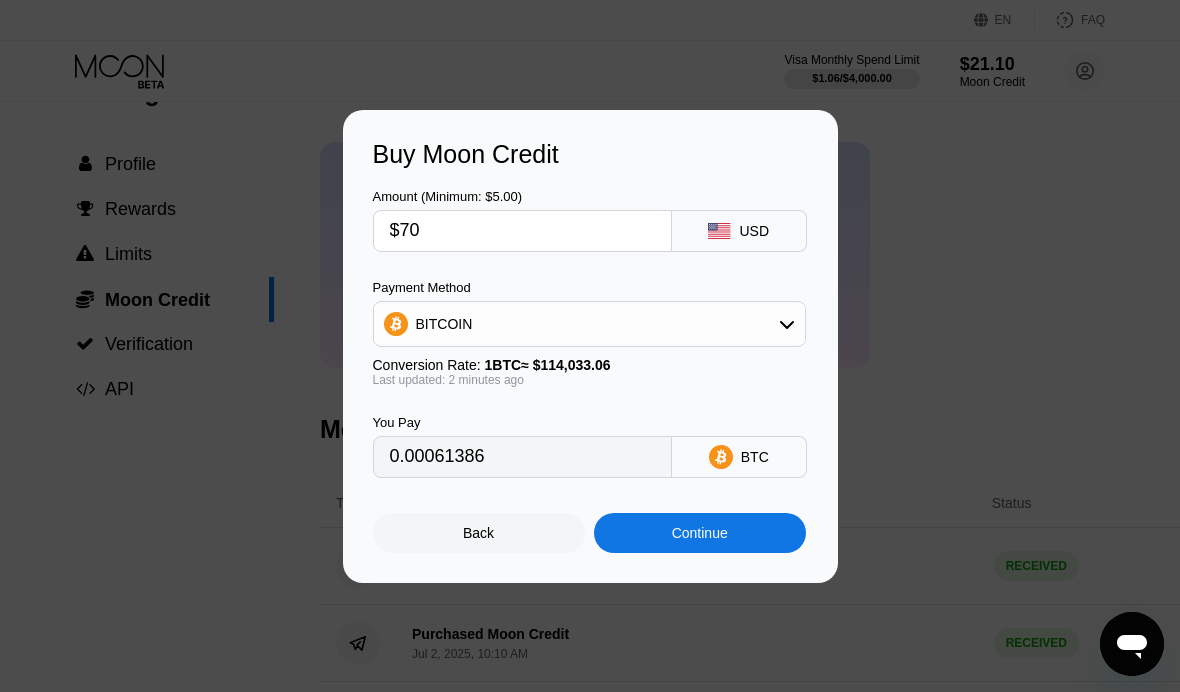click on "Continue" at bounding box center [700, 533] 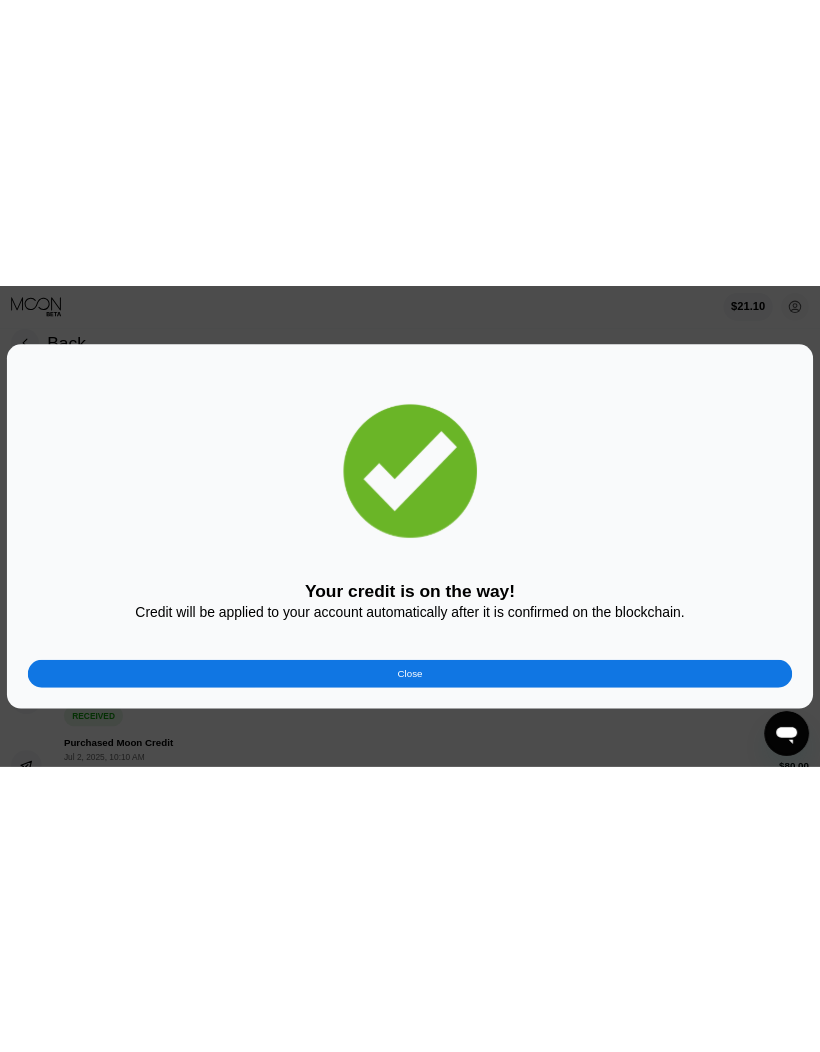 scroll, scrollTop: 2, scrollLeft: 0, axis: vertical 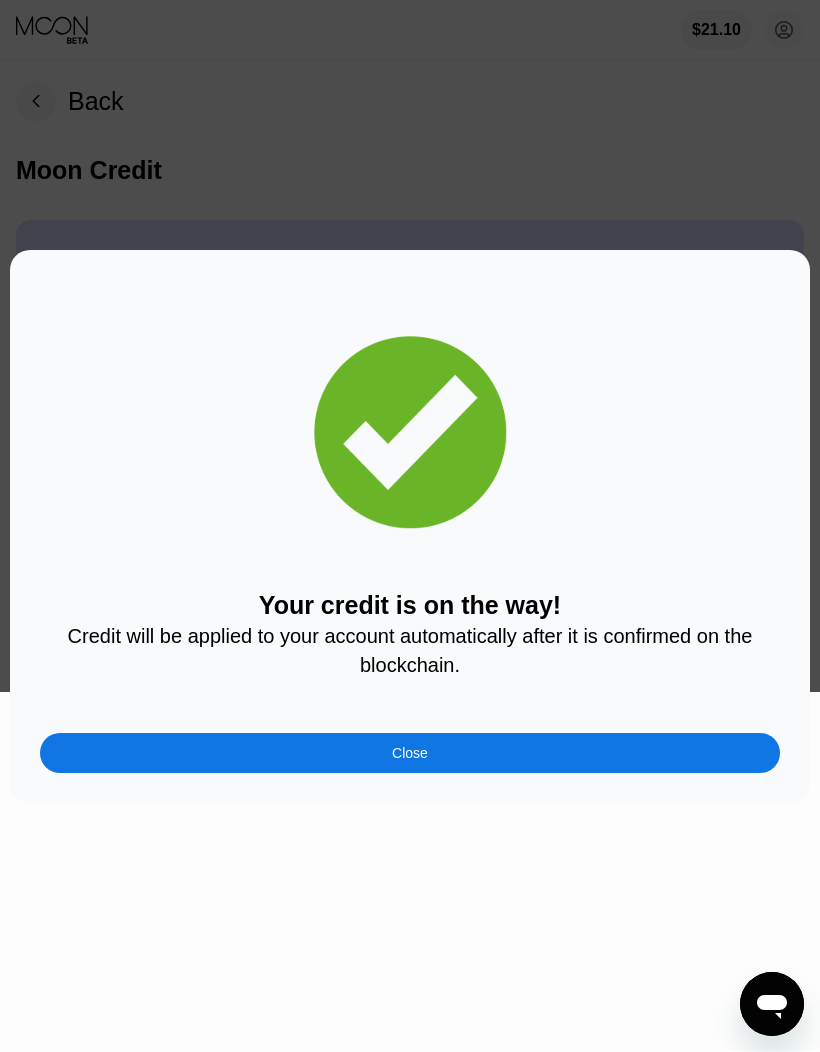 click on "Close" at bounding box center [410, 753] 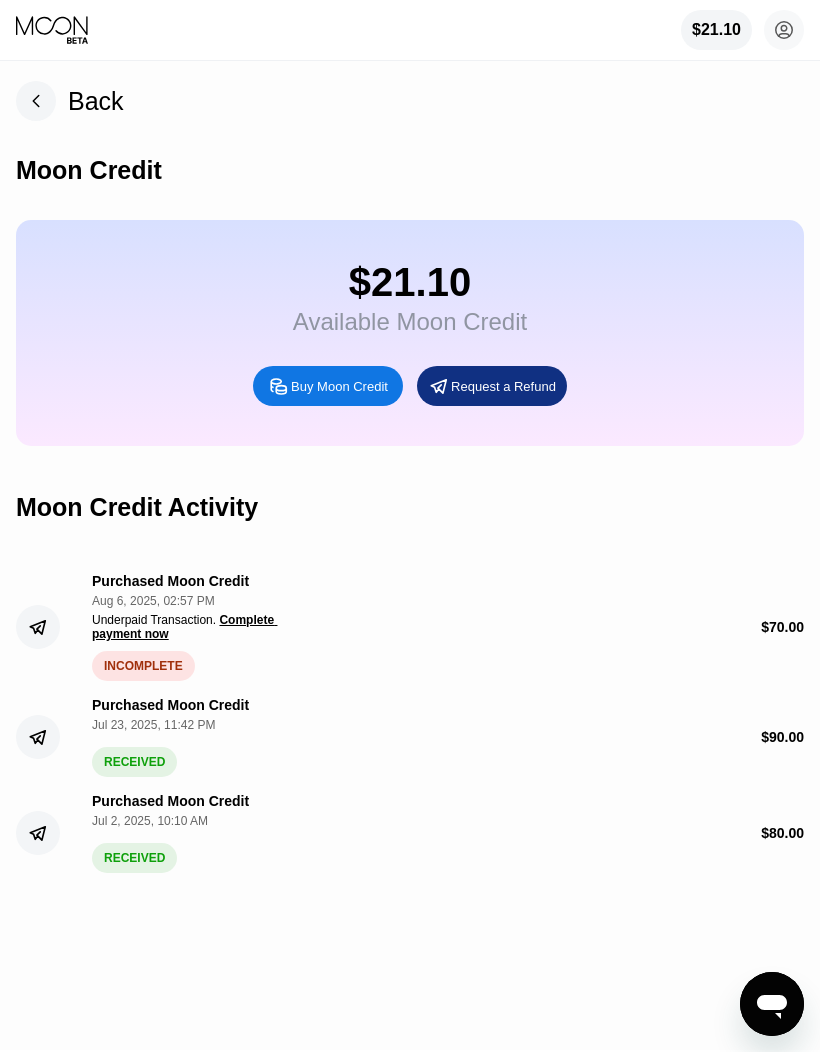 scroll, scrollTop: 0, scrollLeft: 0, axis: both 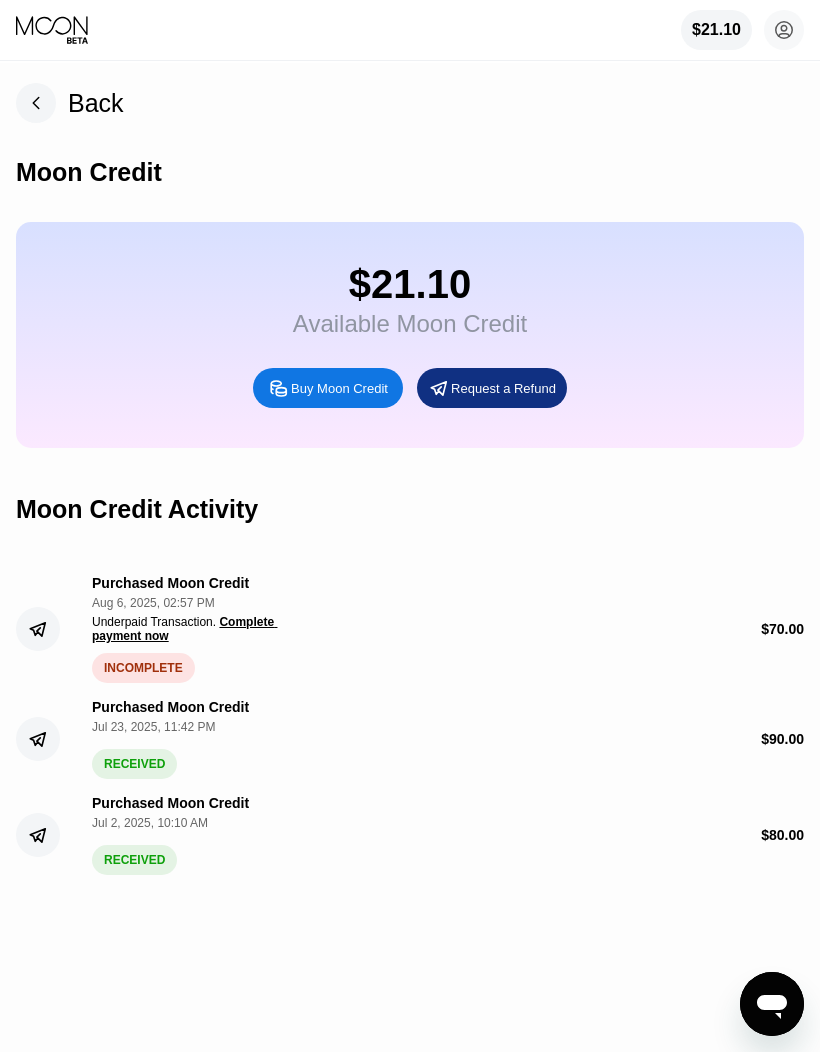 click on "Complete payment now" at bounding box center (184, 629) 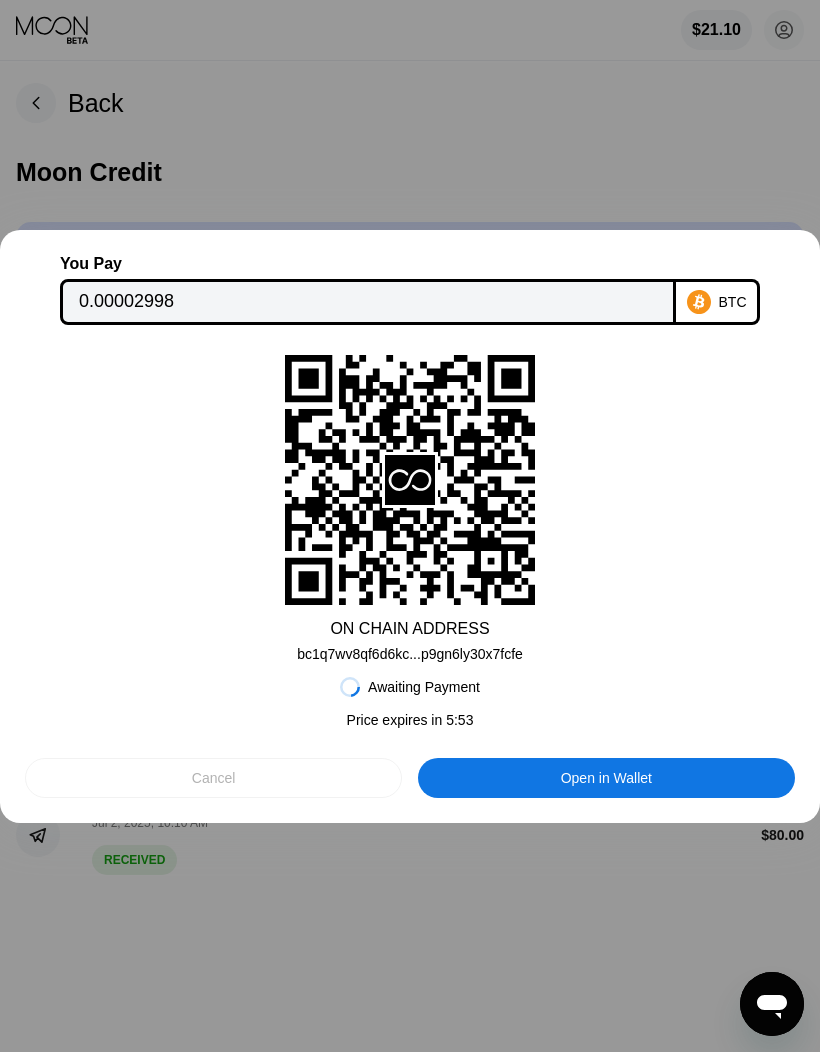 click on "Cancel" at bounding box center [213, 778] 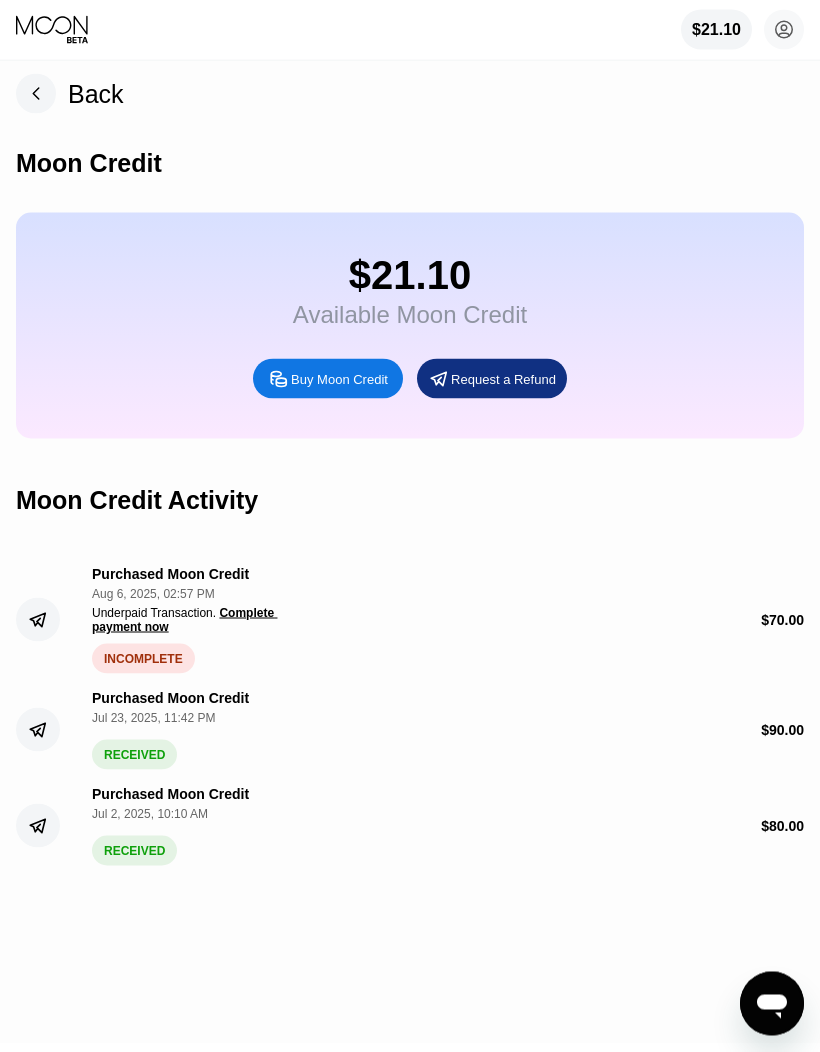 scroll, scrollTop: 0, scrollLeft: 0, axis: both 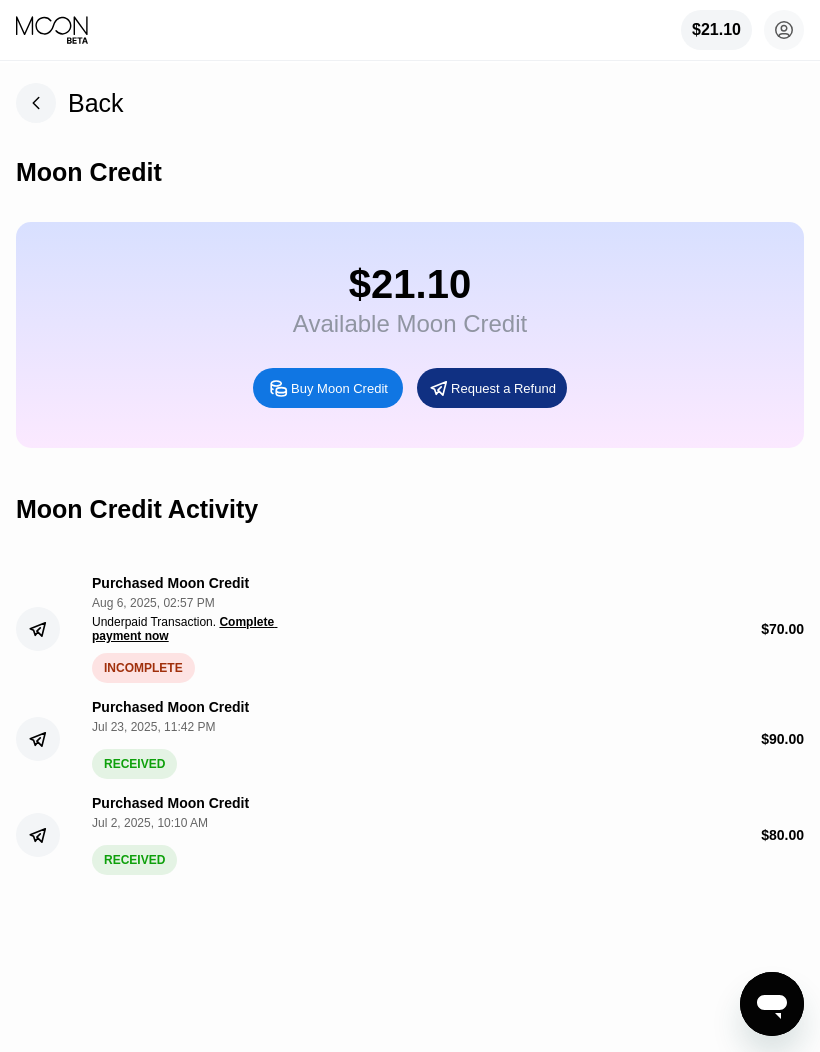 click on "Purchased Moon Credit Aug 6, 2025, 02:57 PM Underpaid Transaction .   Complete payment now INCOMPLETE" at bounding box center [192, 629] 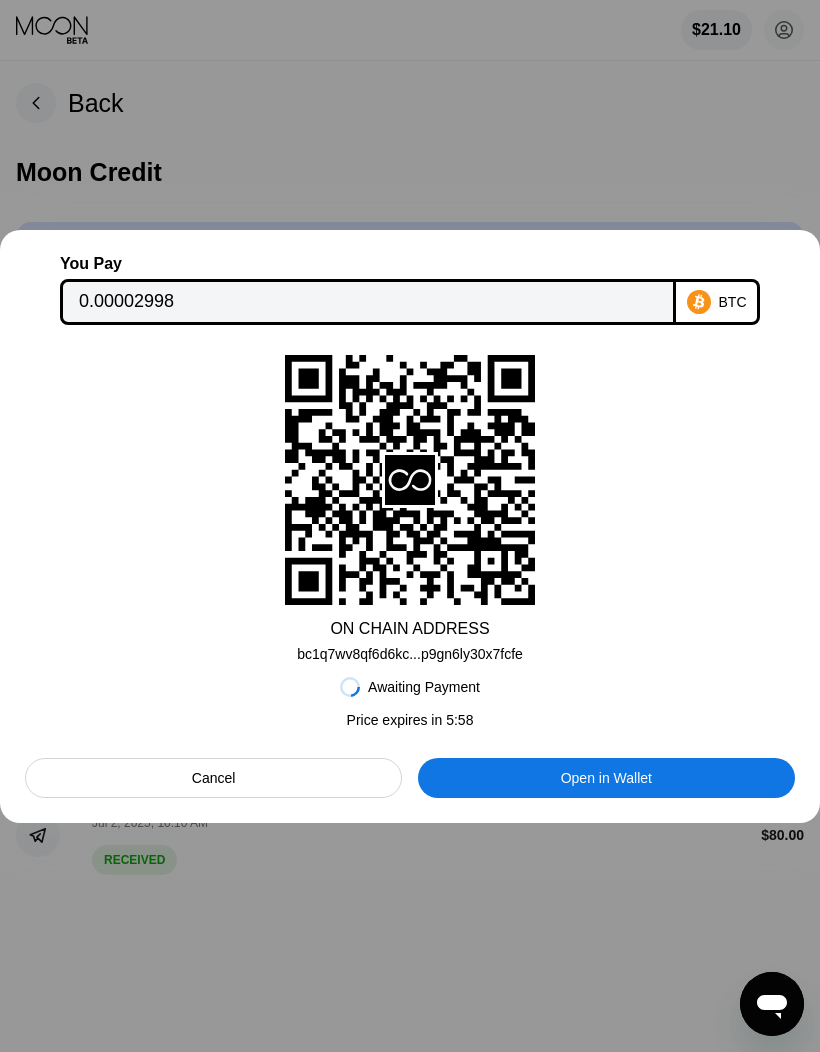 click on "Open in Wallet" at bounding box center [606, 778] 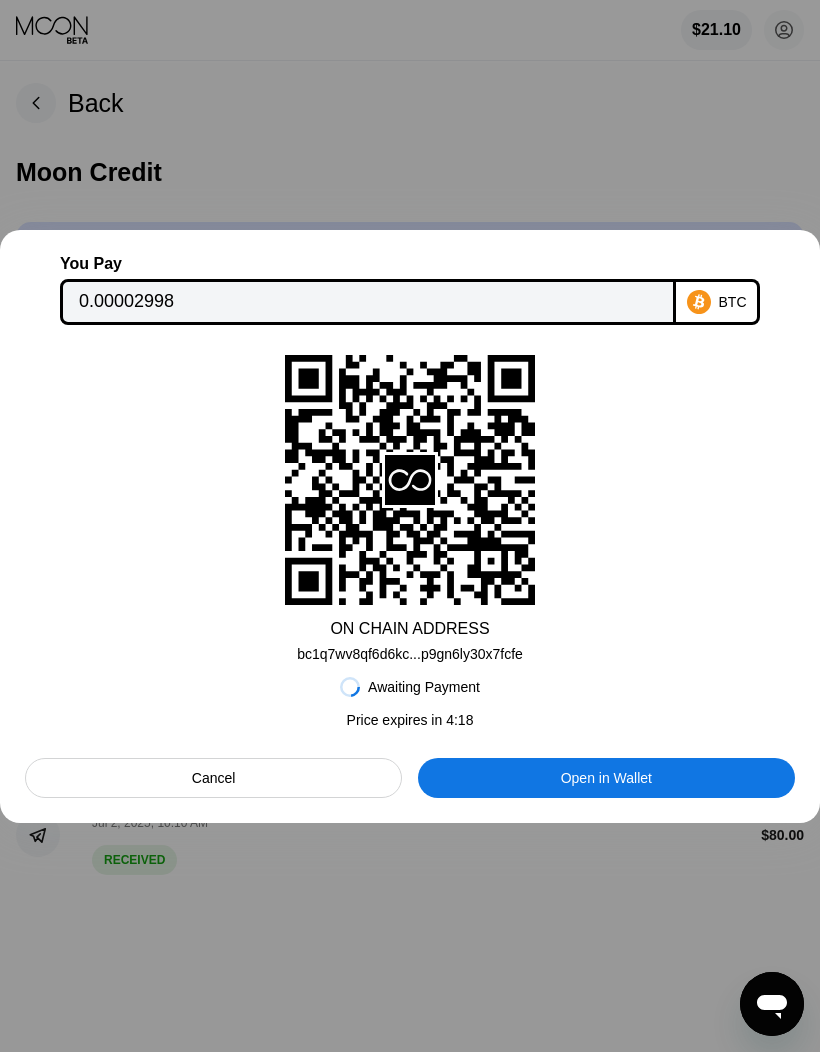 click on "Cancel" at bounding box center (213, 778) 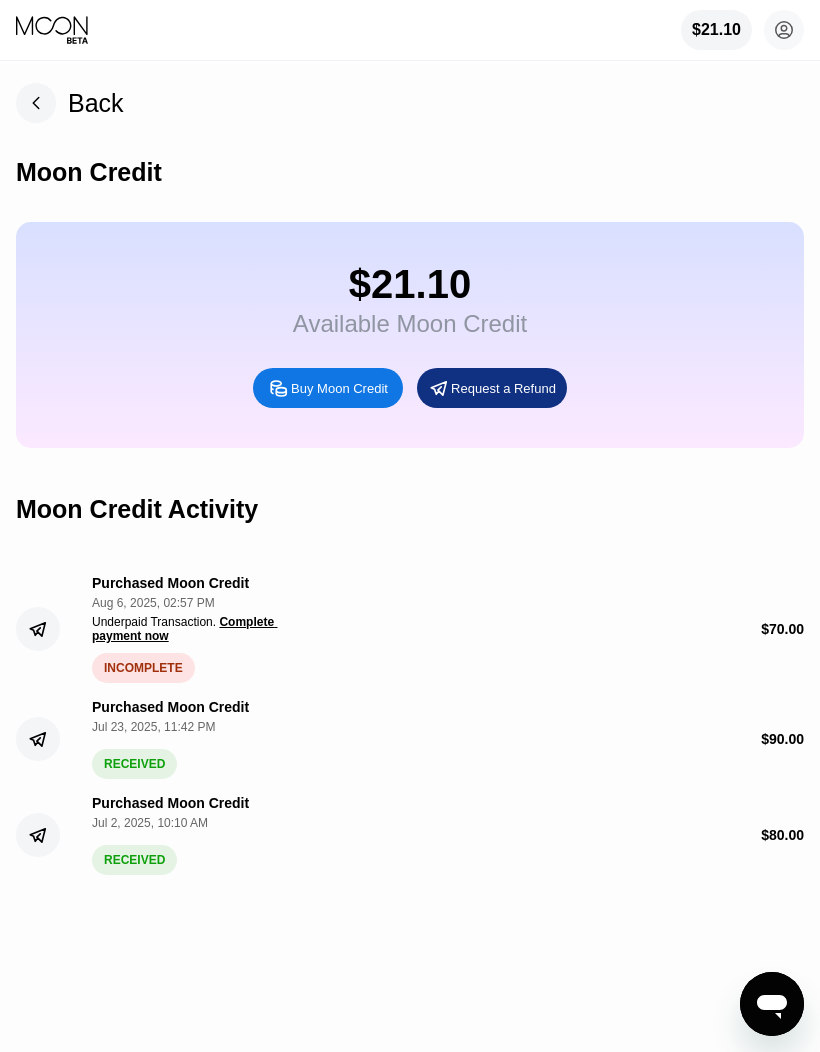 click 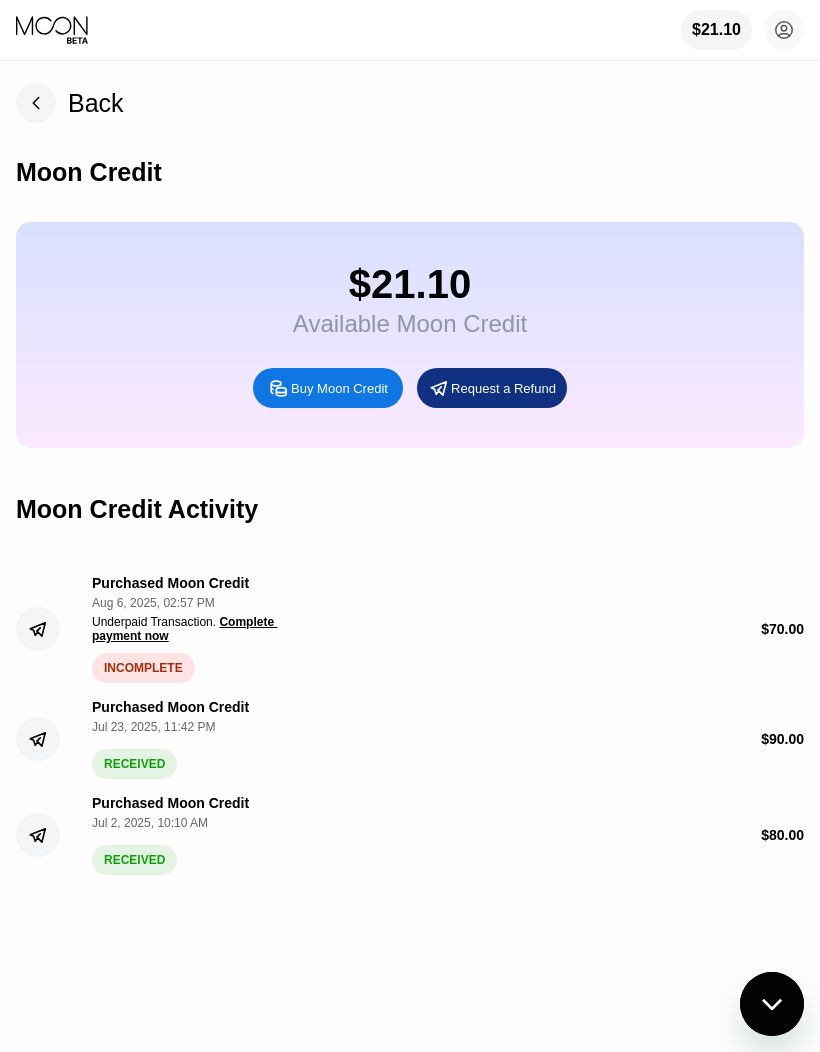scroll, scrollTop: 0, scrollLeft: 0, axis: both 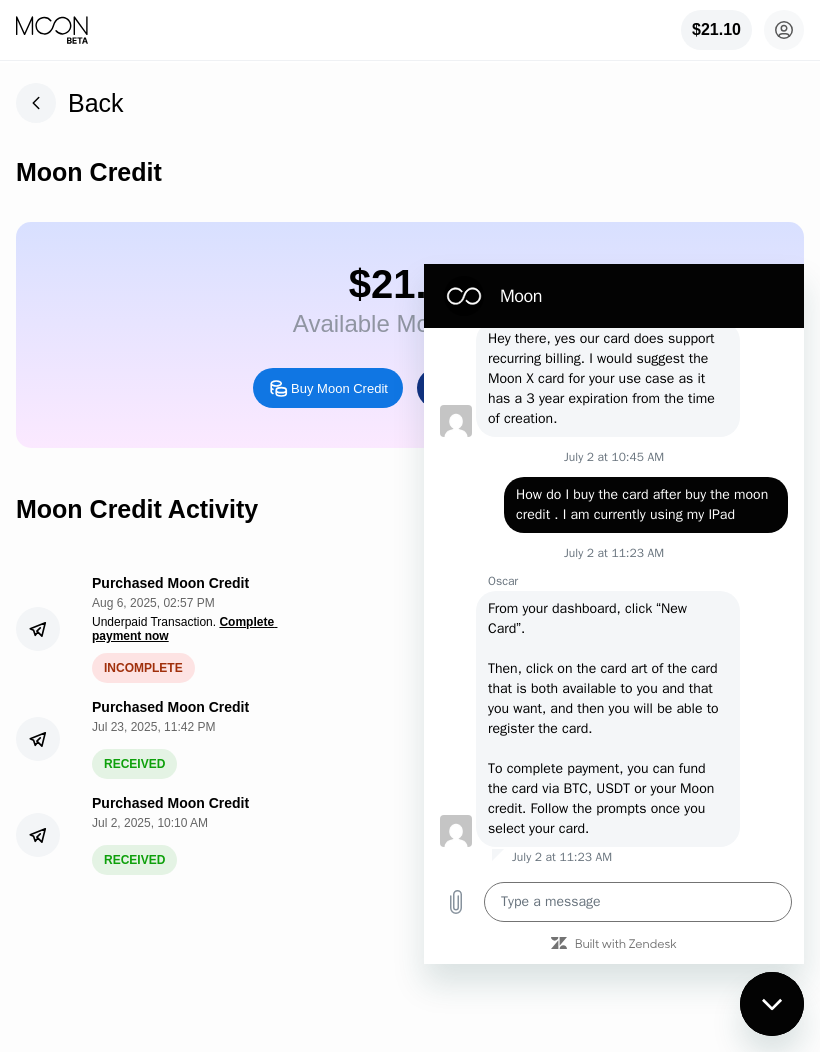 click at bounding box center (638, 902) 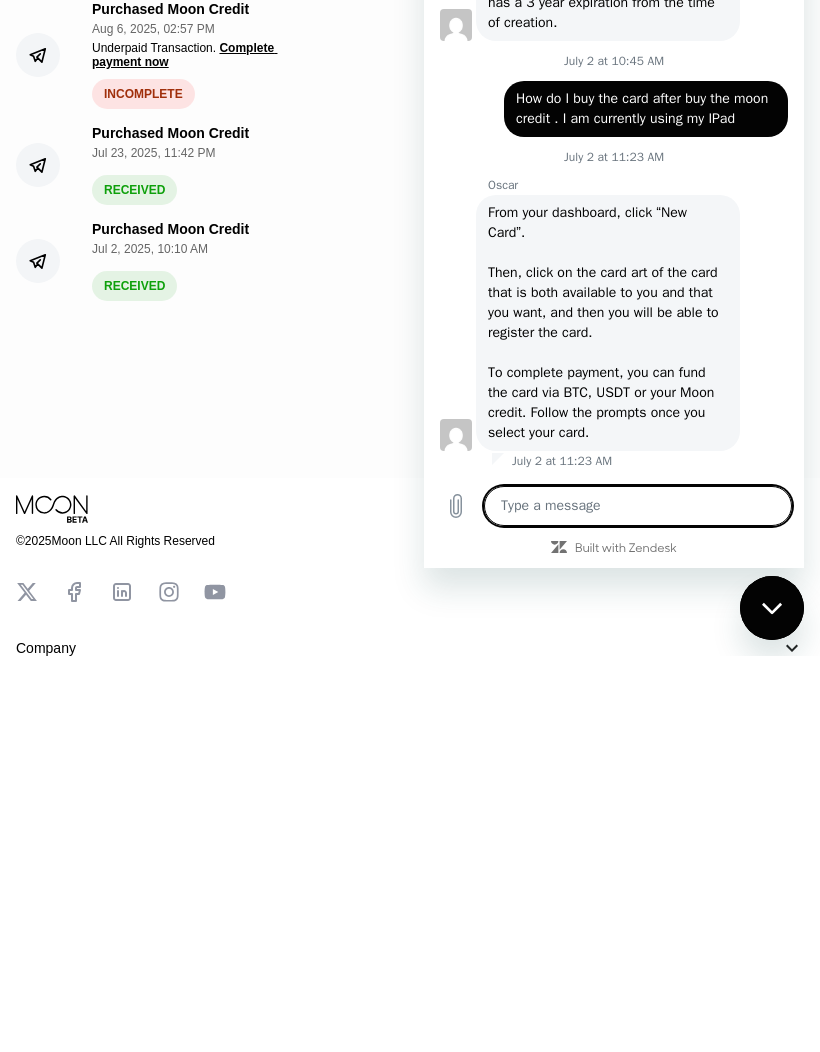 type on "H" 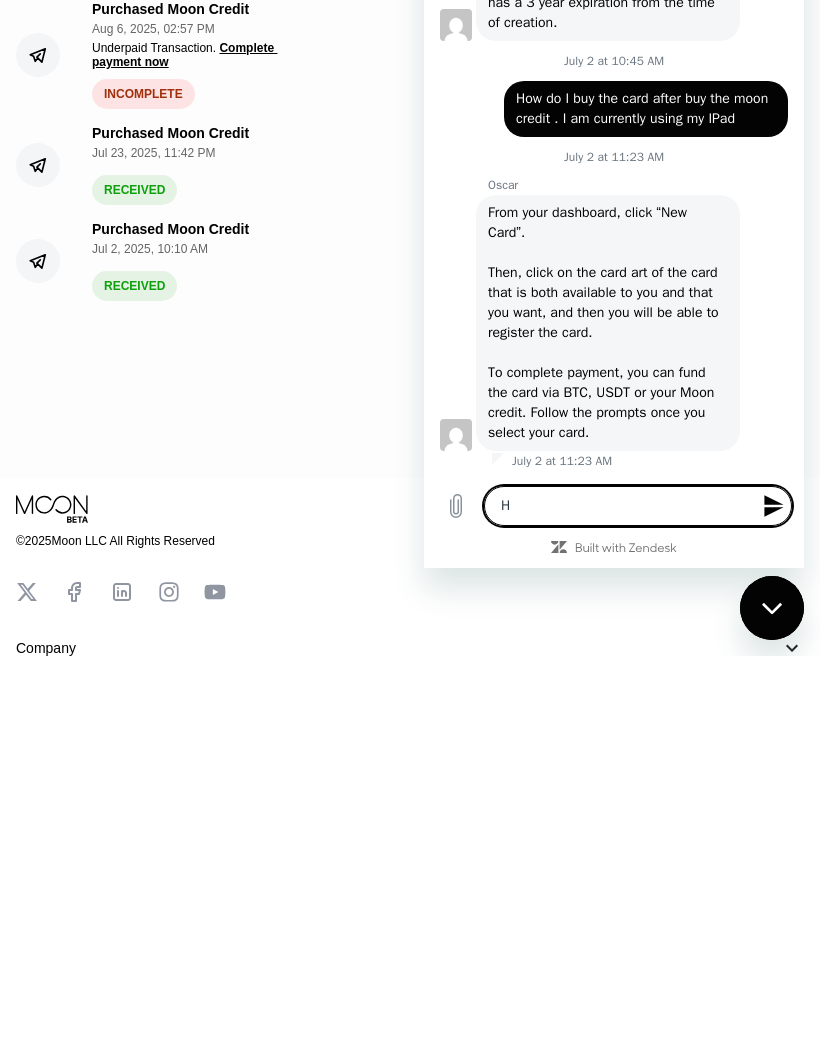 type on "He" 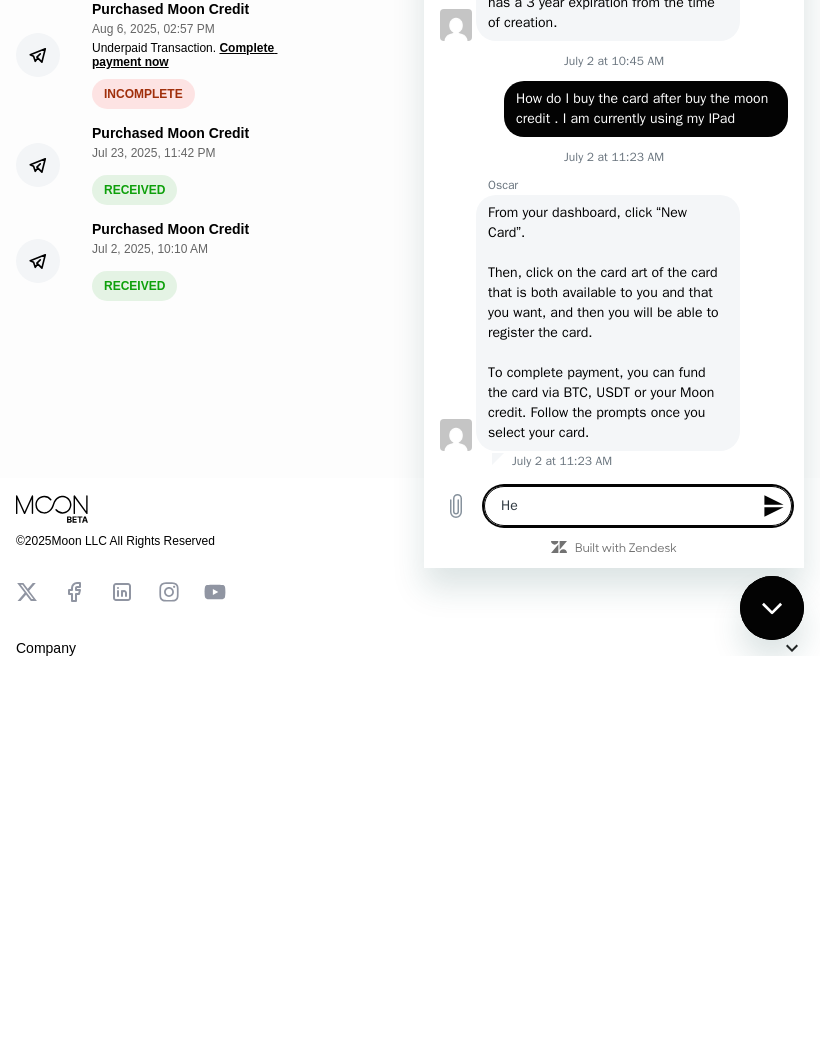 type on "Hel" 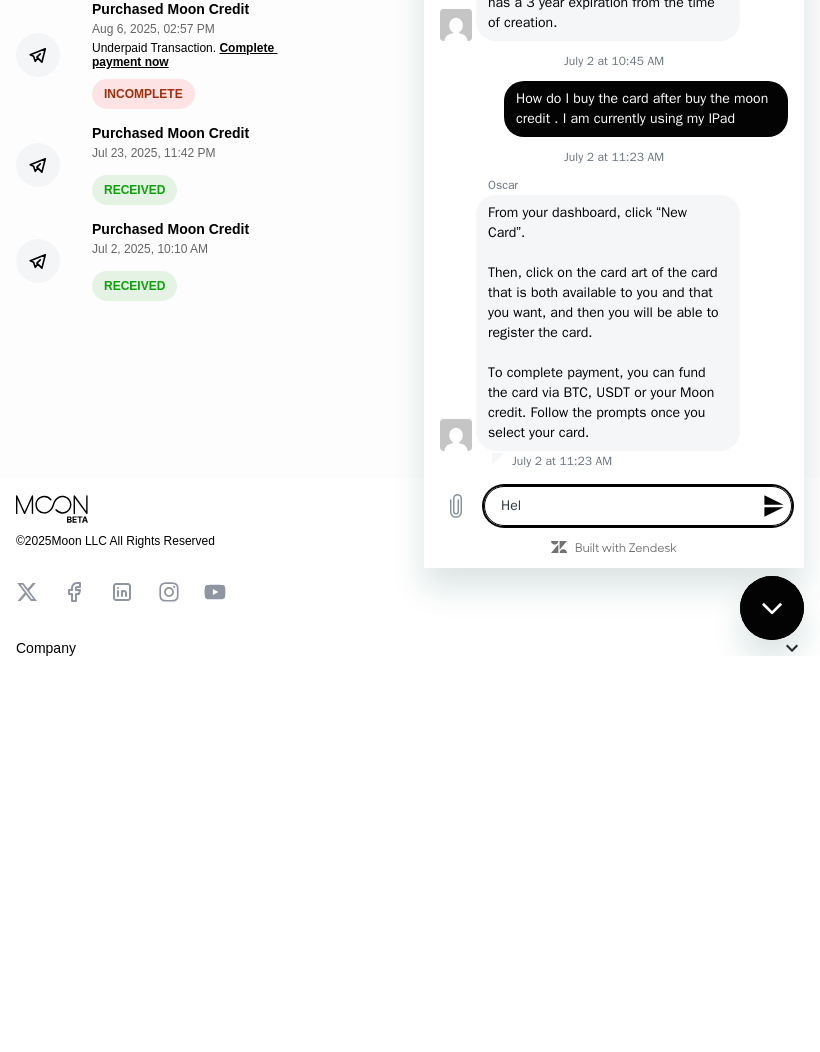 type on "Hell" 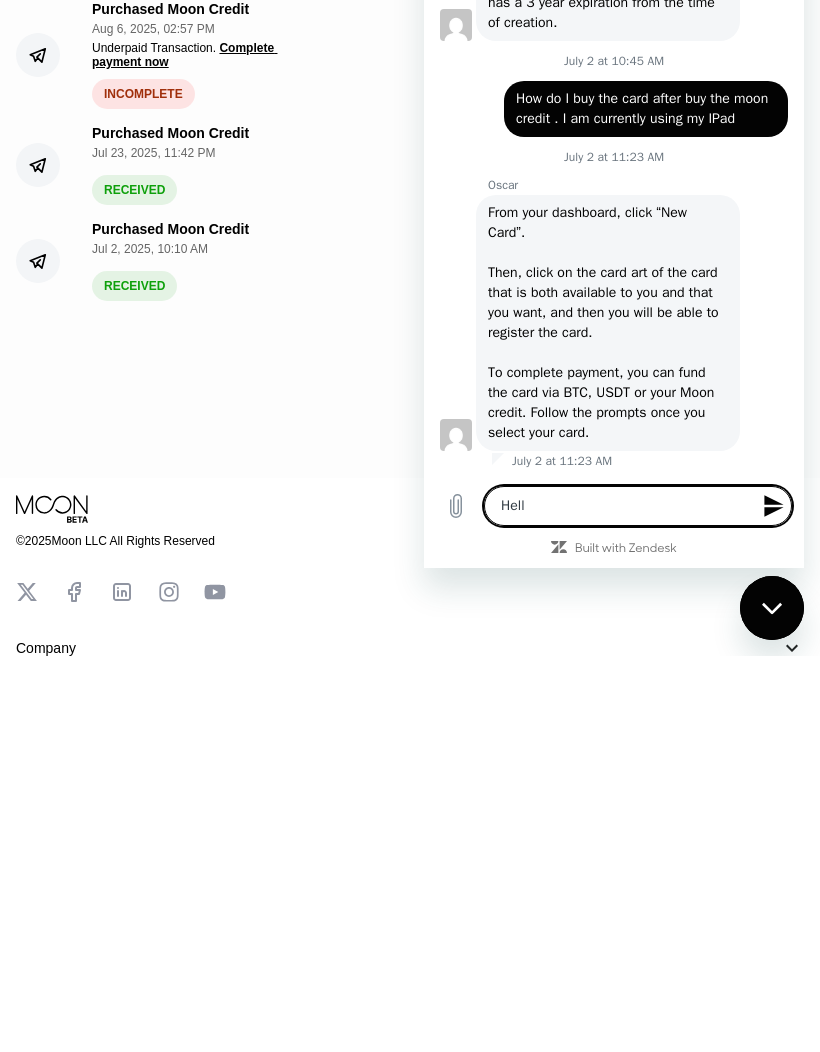 type on "Hello" 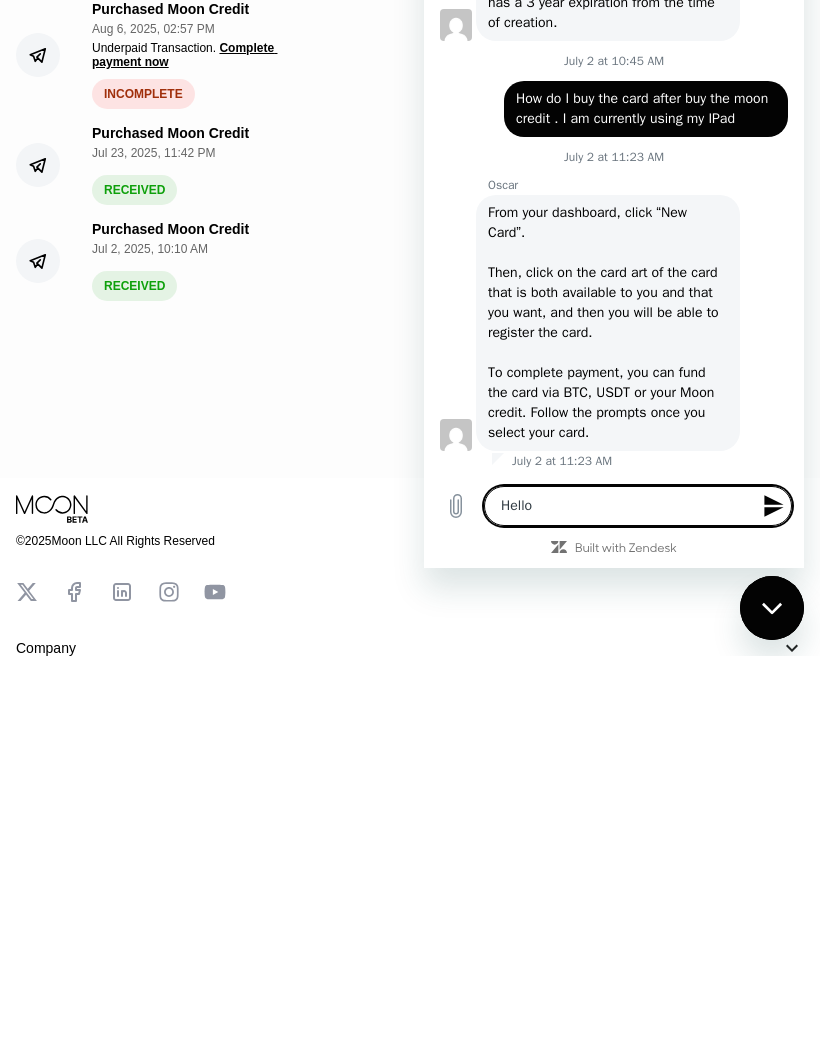 type on "Hello" 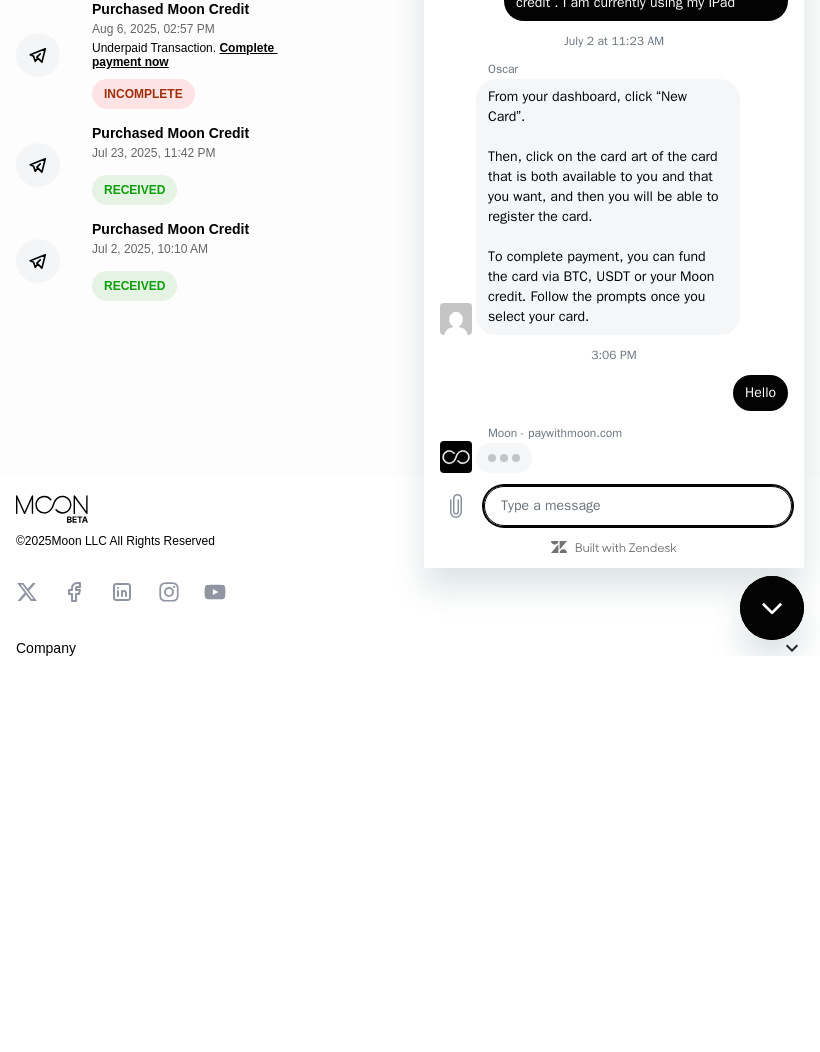 scroll, scrollTop: 673, scrollLeft: 0, axis: vertical 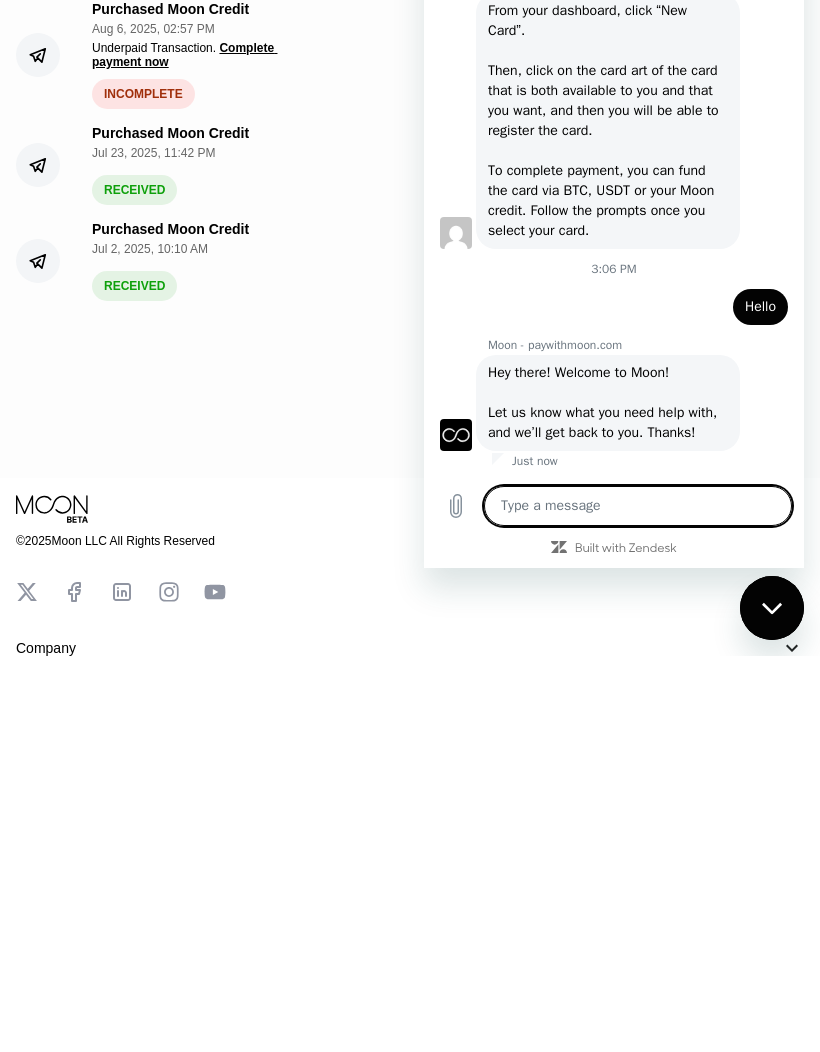 type on "x" 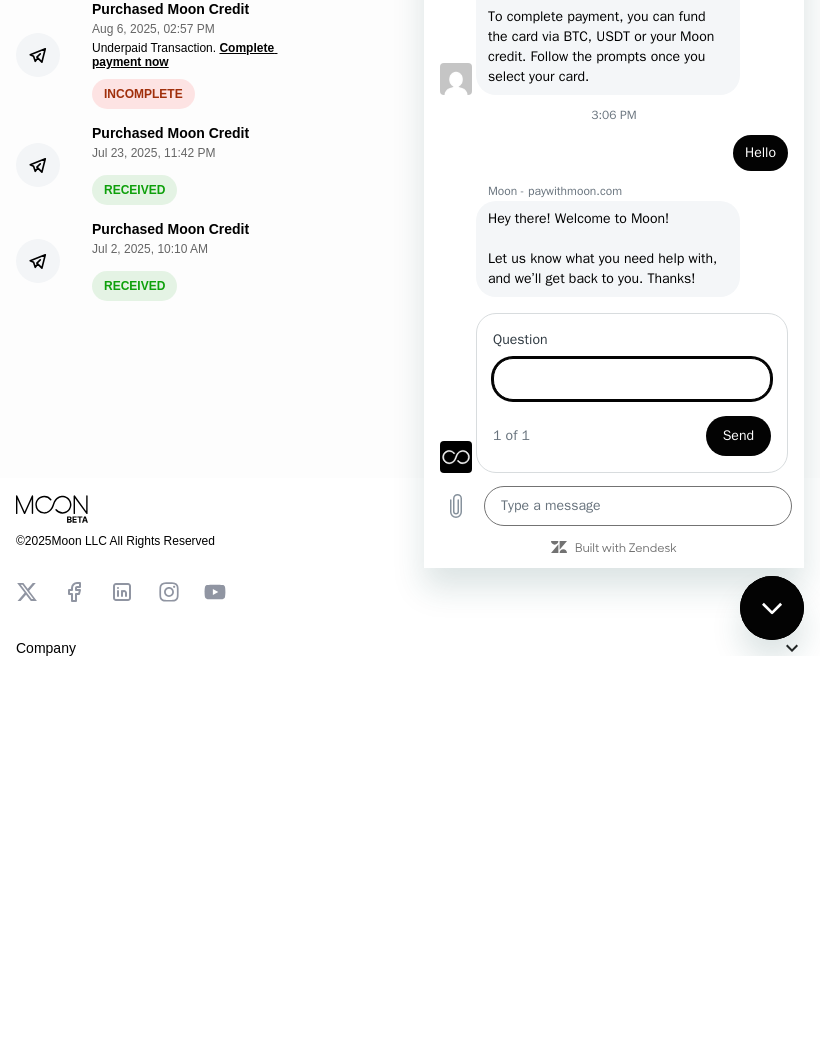scroll, scrollTop: 935, scrollLeft: 0, axis: vertical 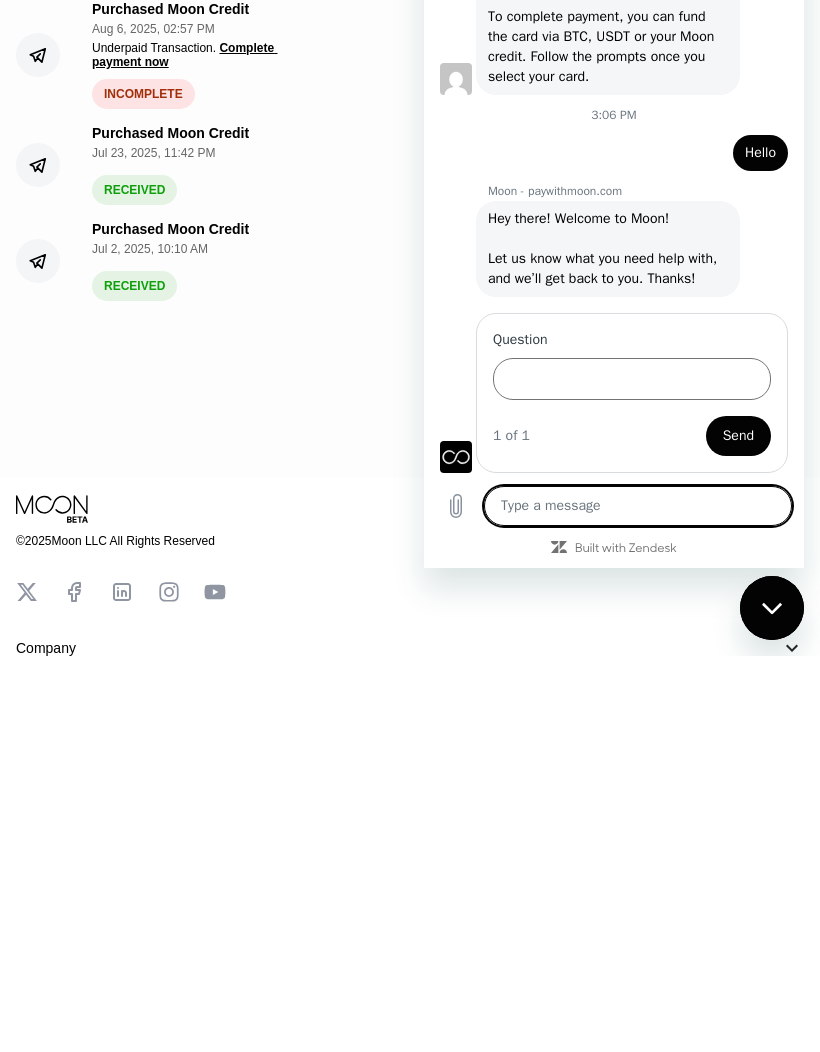 type on "I" 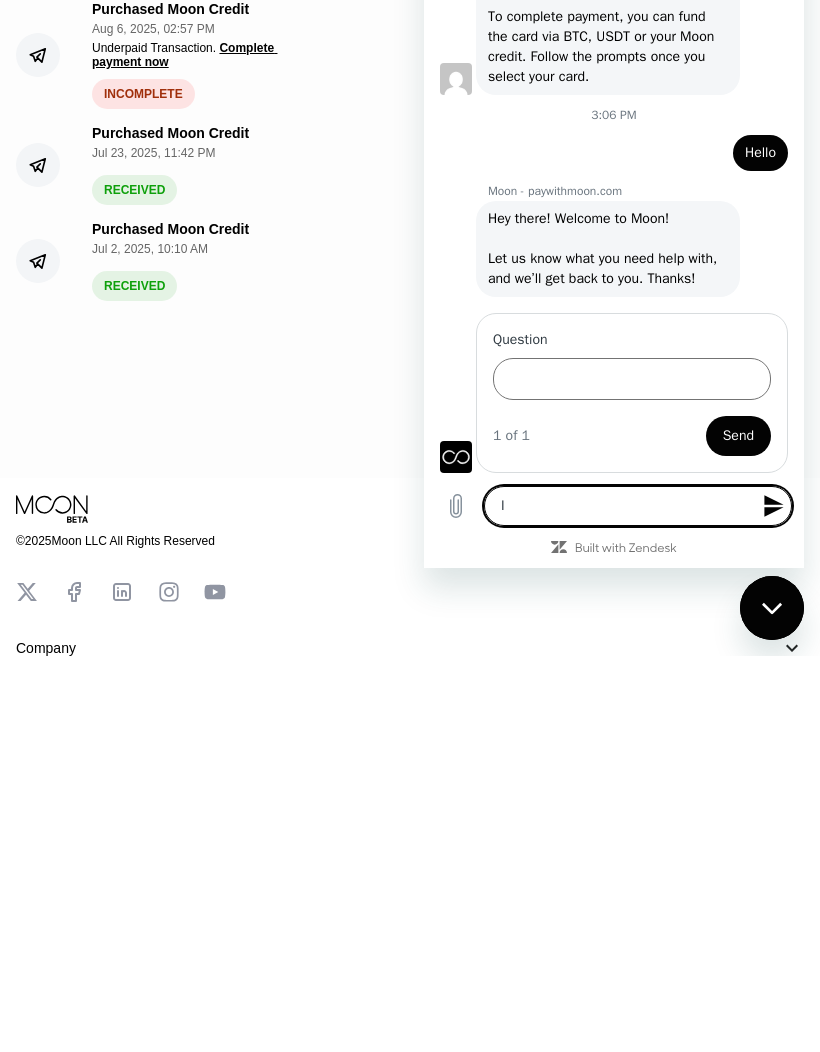 type on "In" 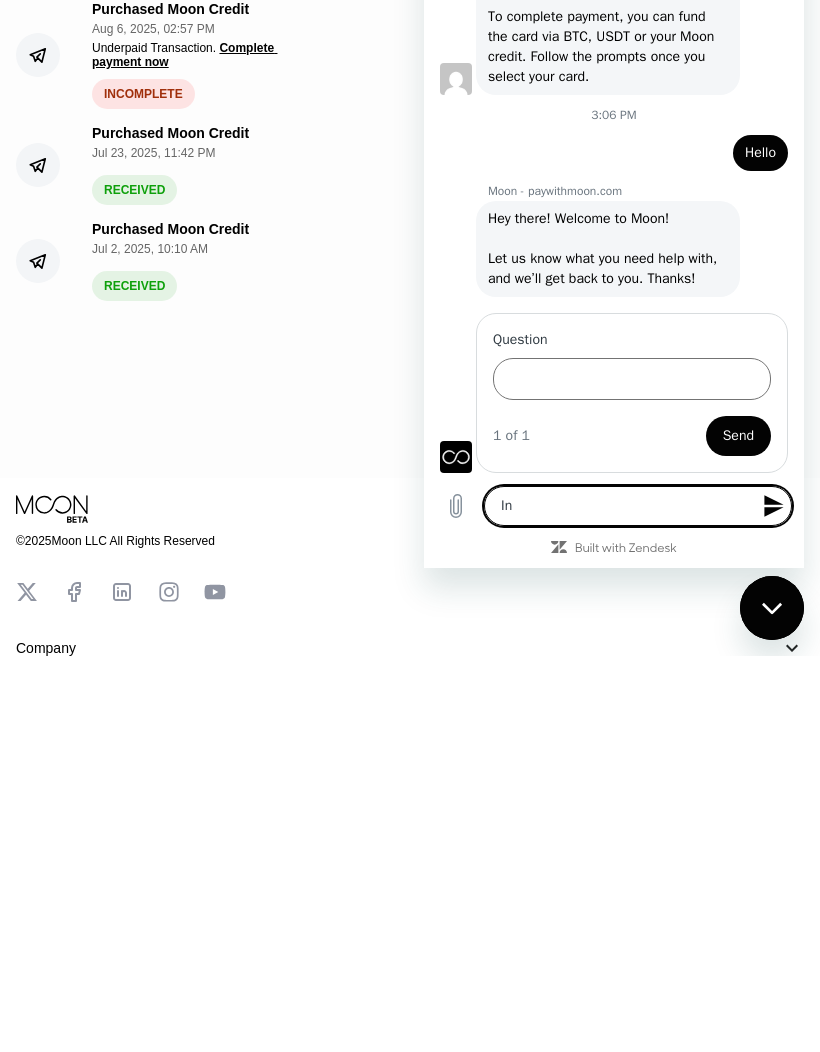 type on "Inw" 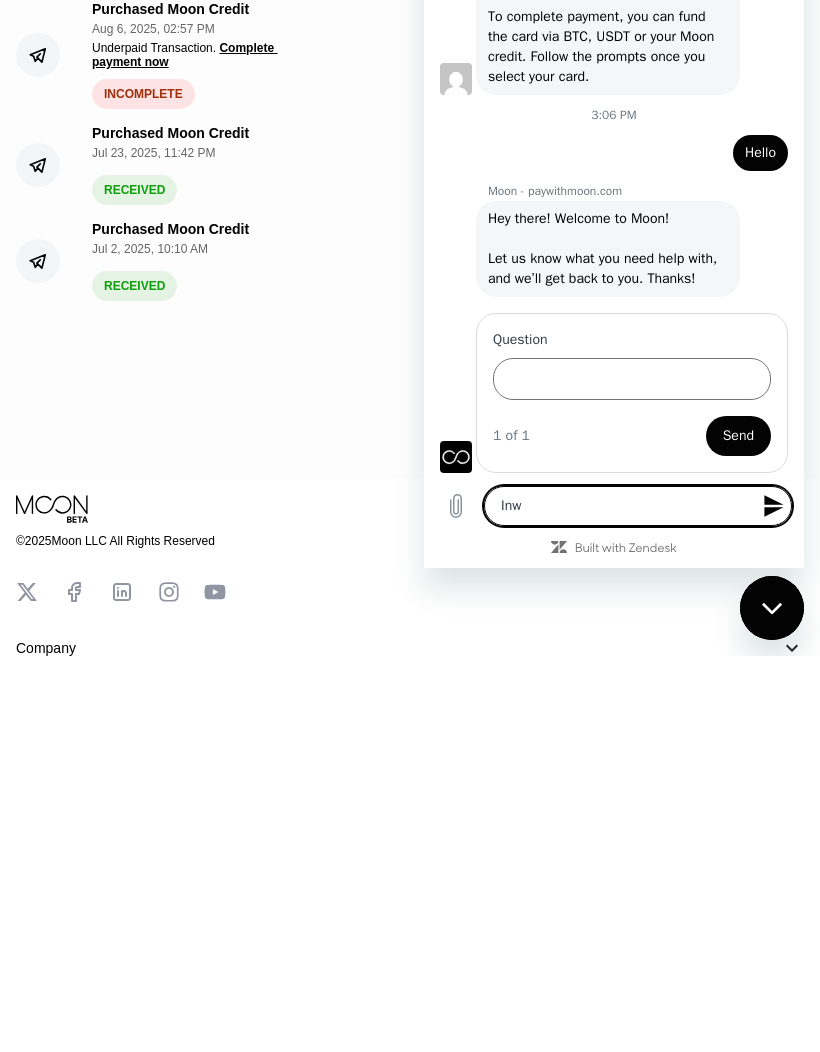 type on "Inwa" 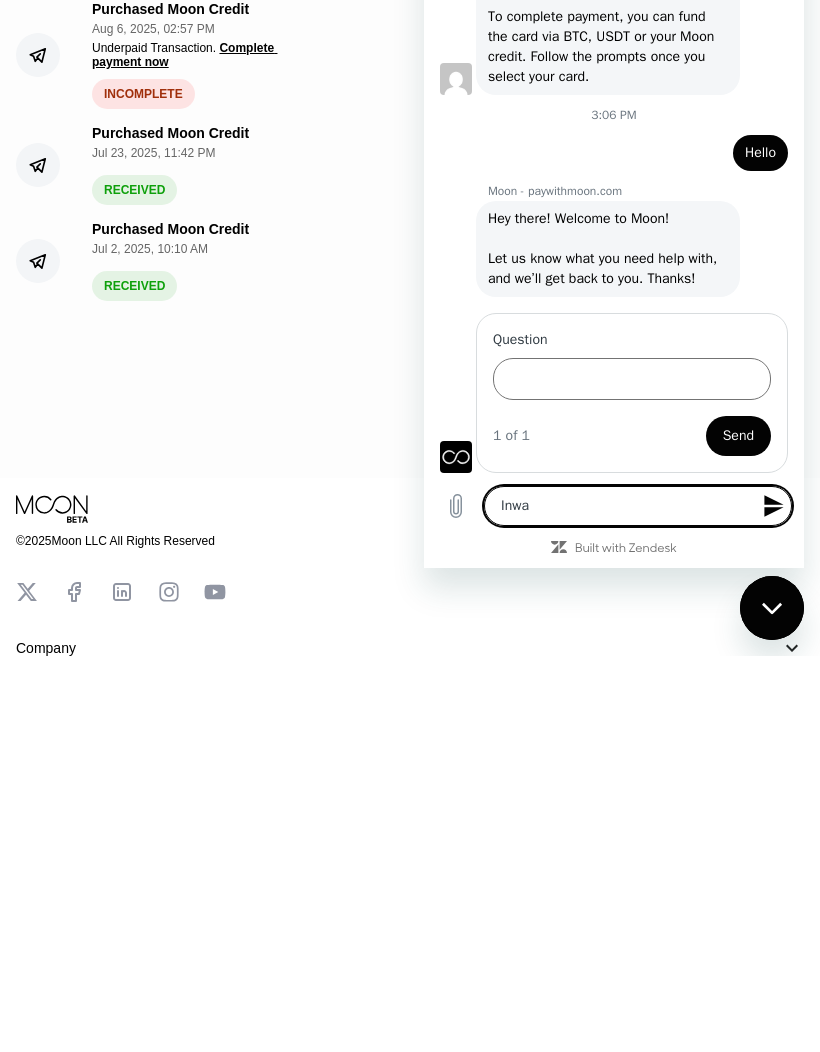 type on "Inwan" 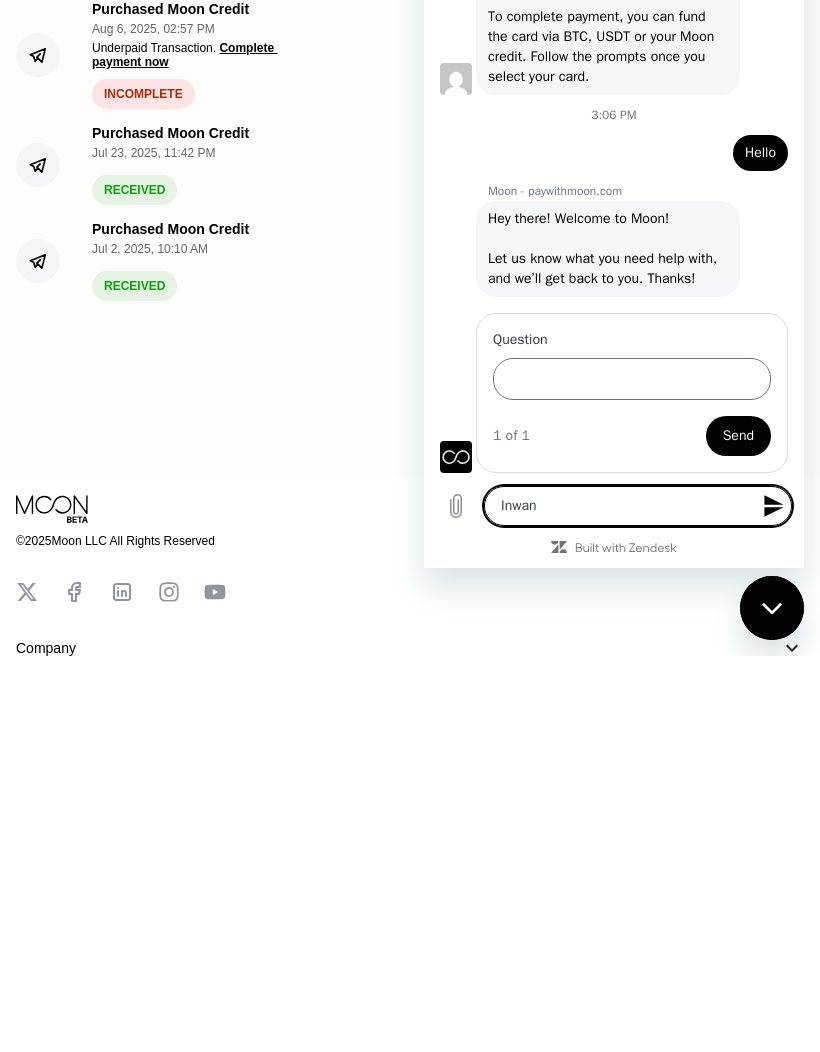 type on "x" 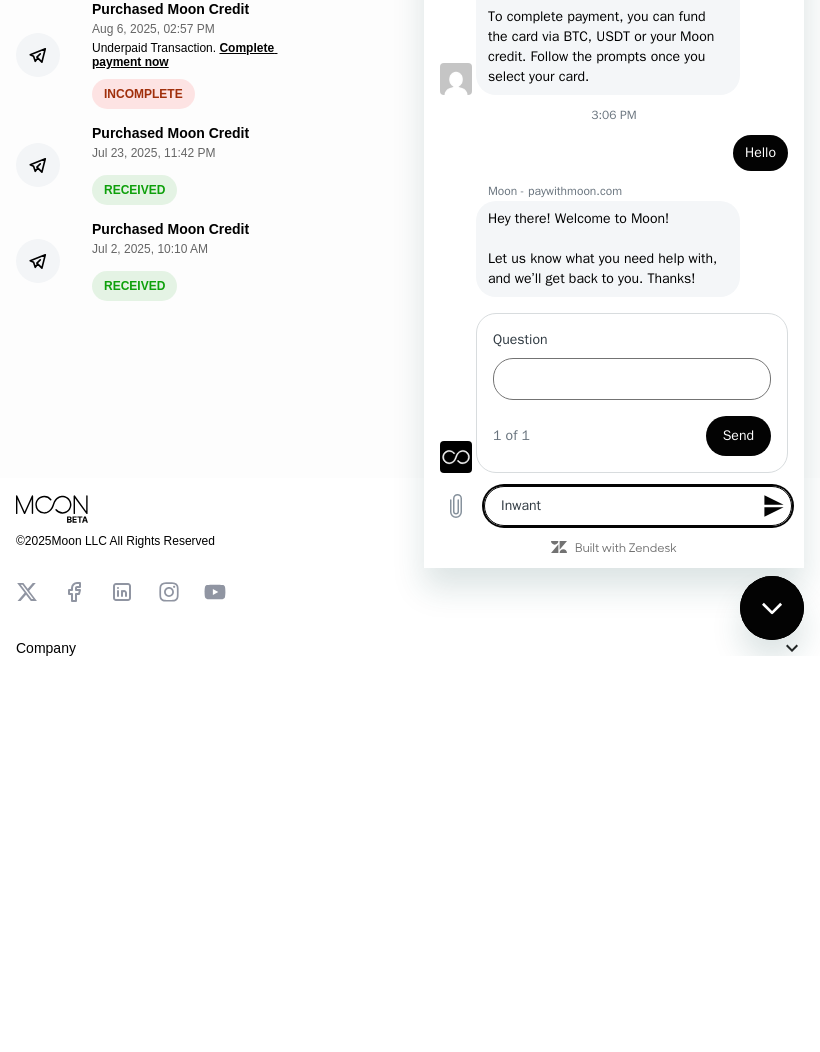 type on "x" 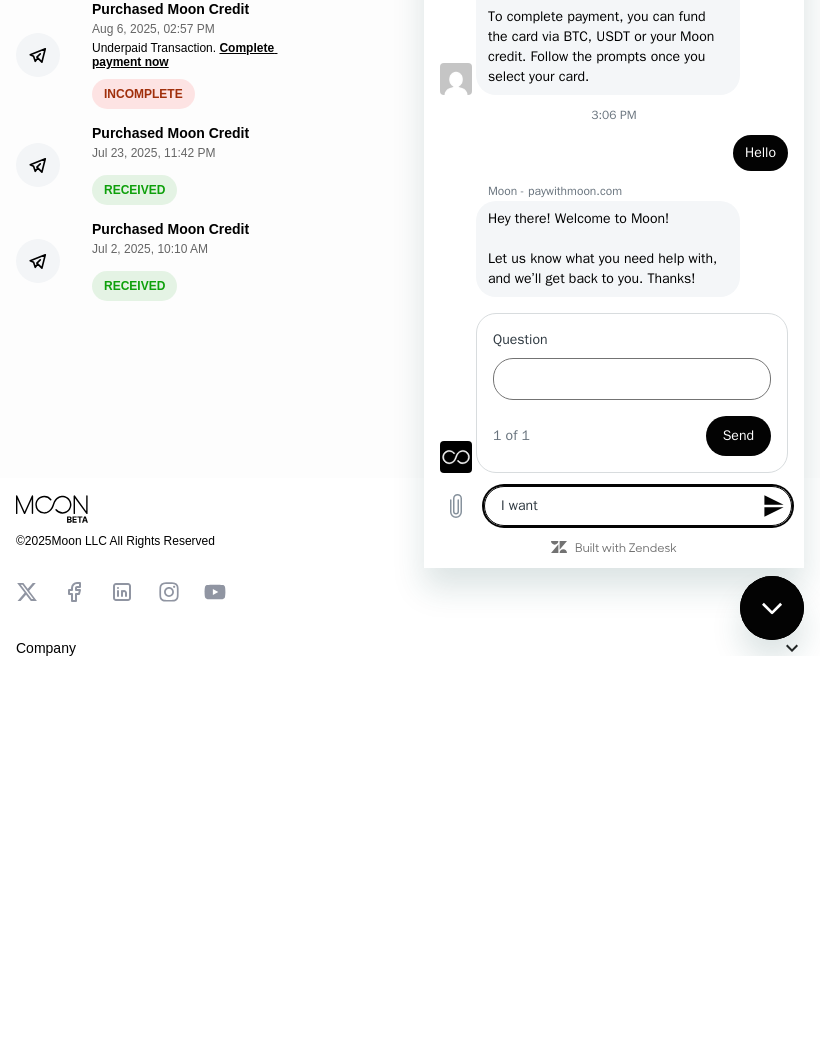 type on "I want" 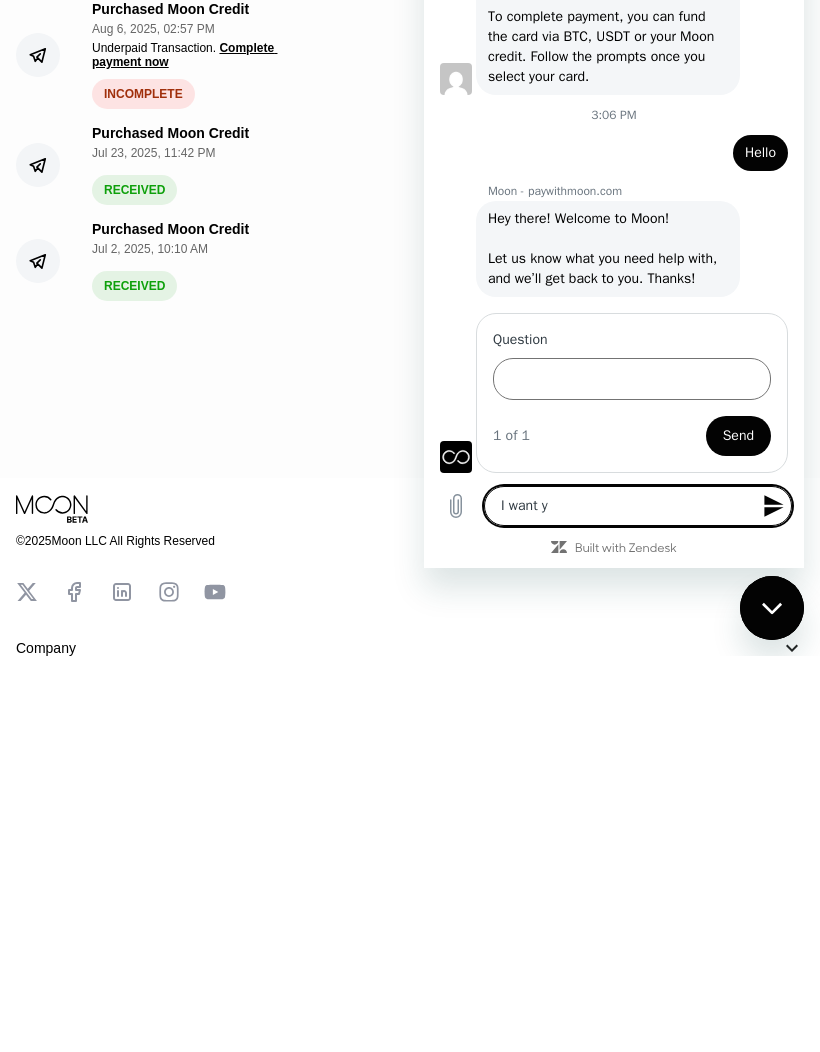 type on "x" 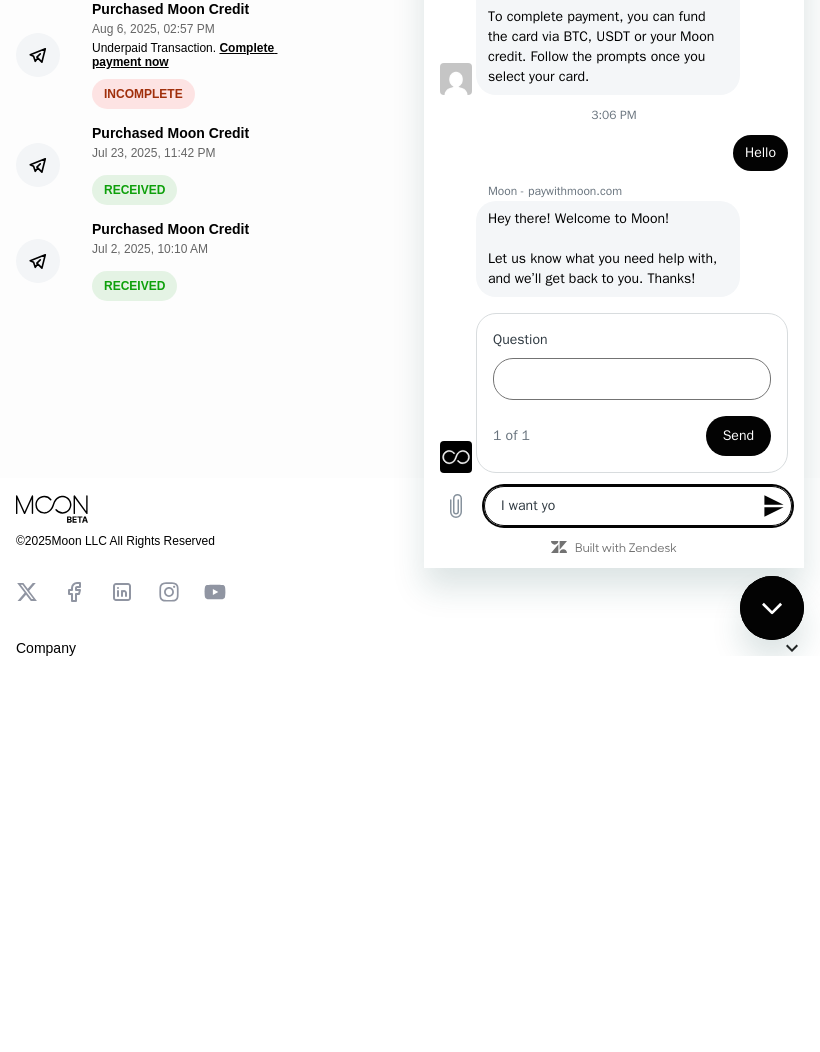 type on "x" 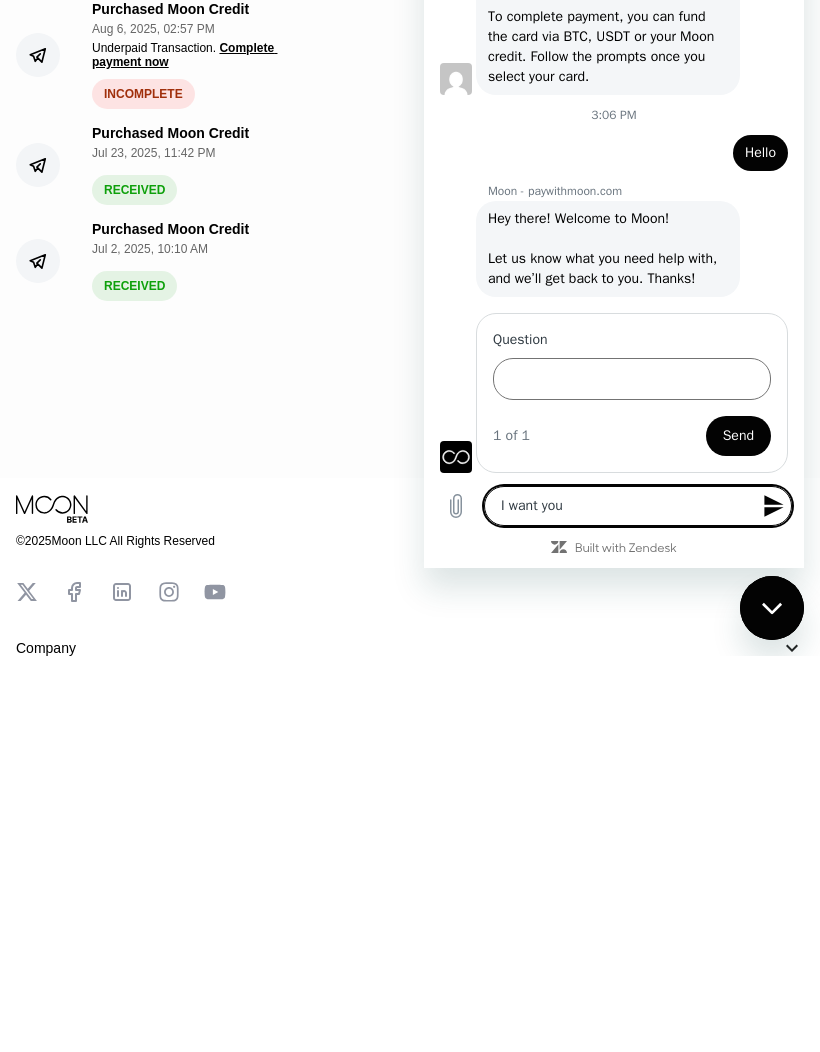 type on "x" 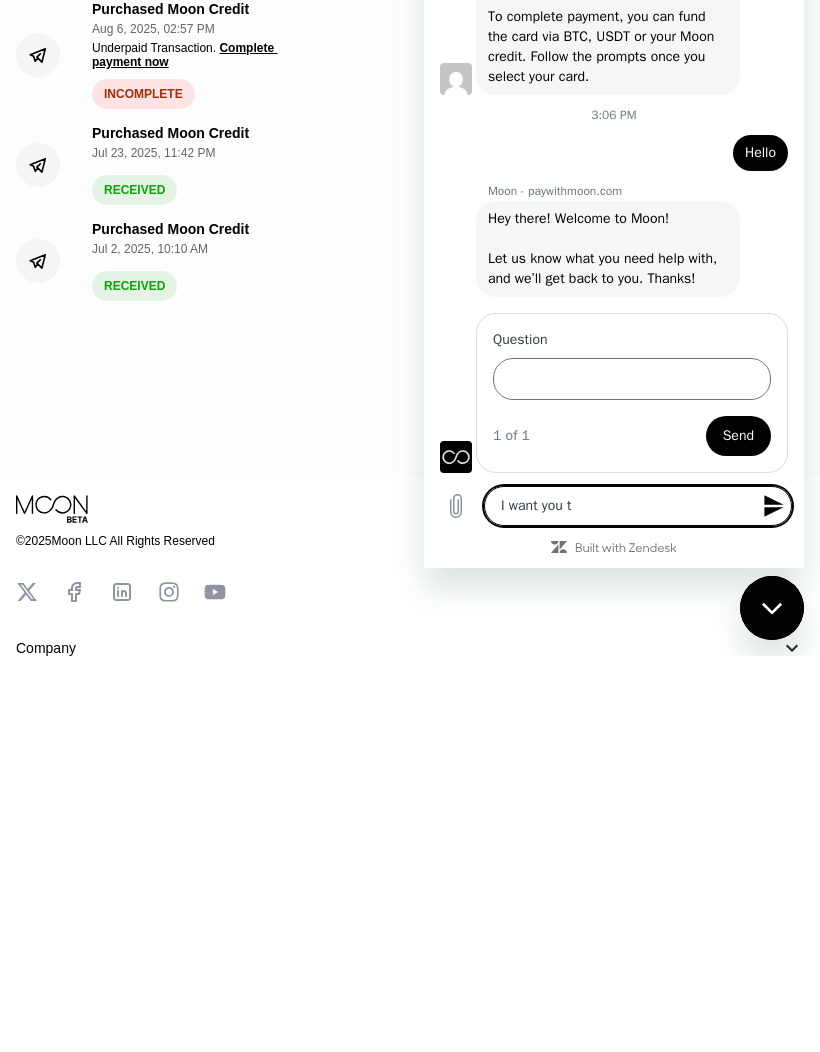 type on "I want you to" 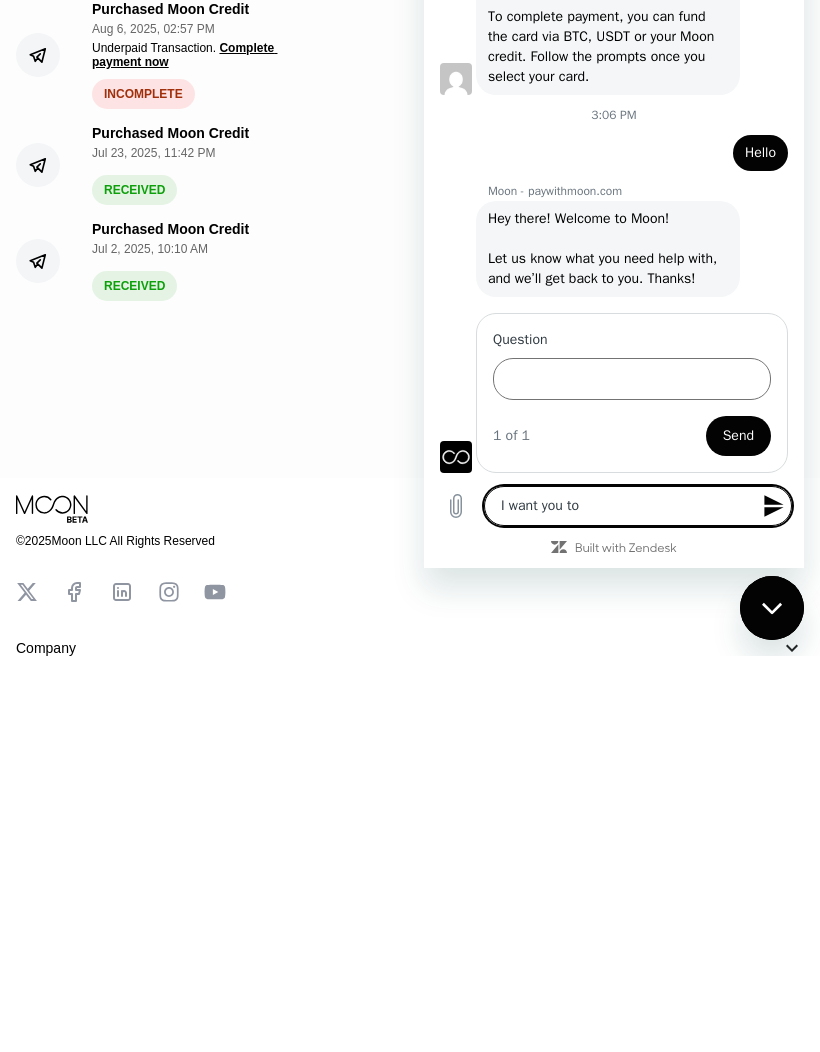type on "I want you to" 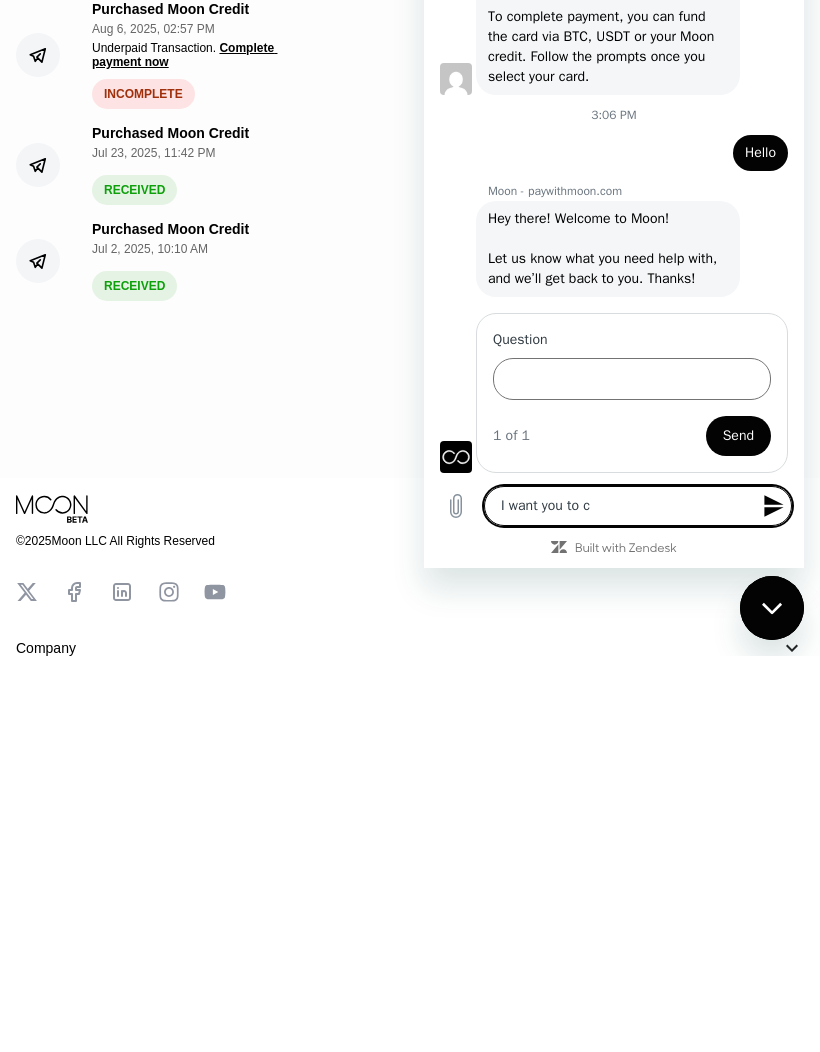 type on "I want you to co" 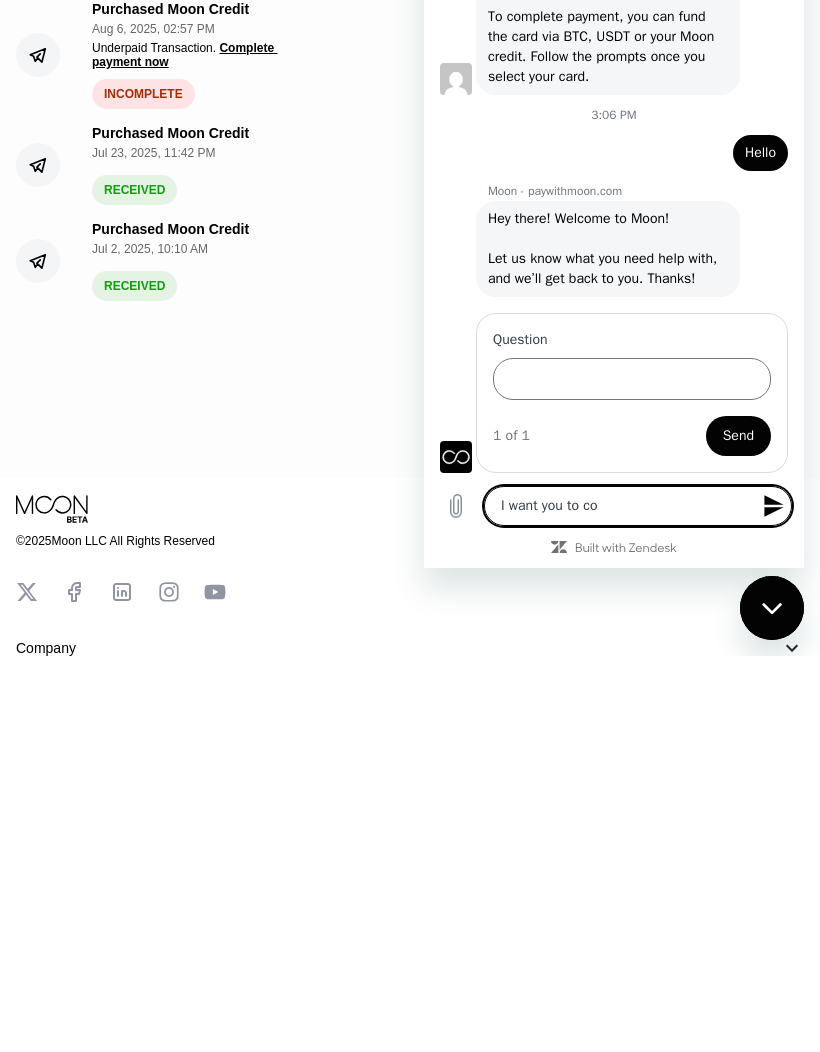 type on "x" 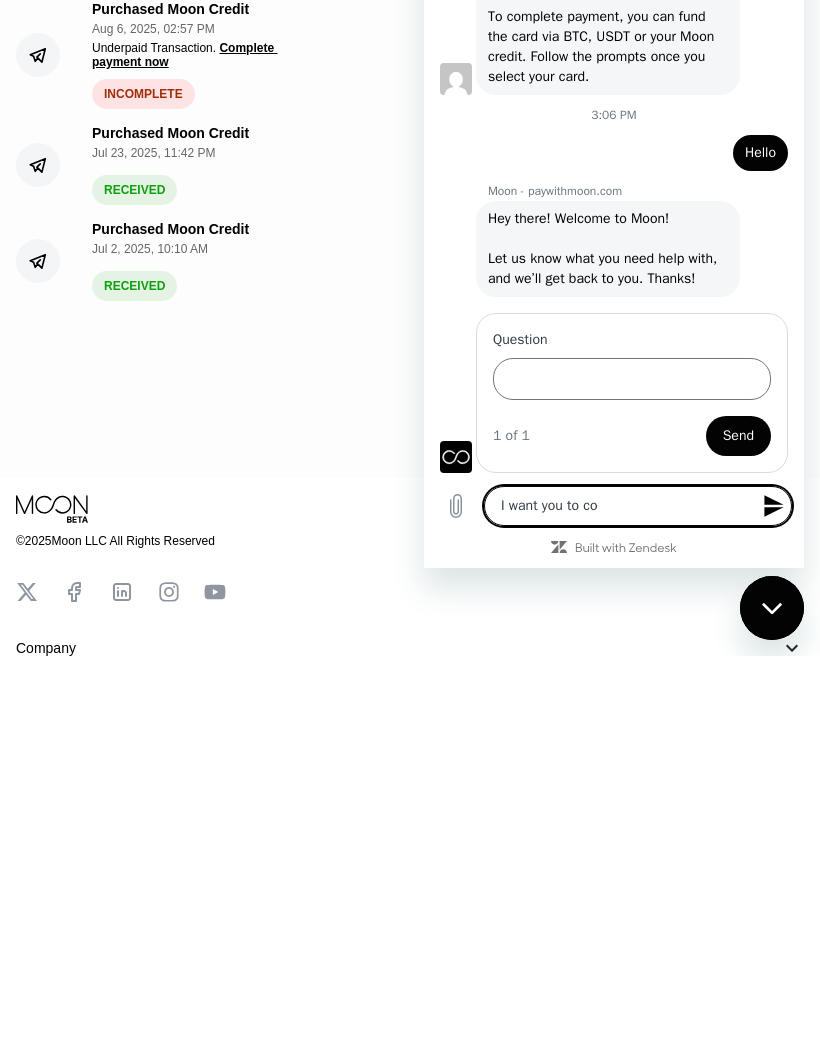 type on "I want you to com" 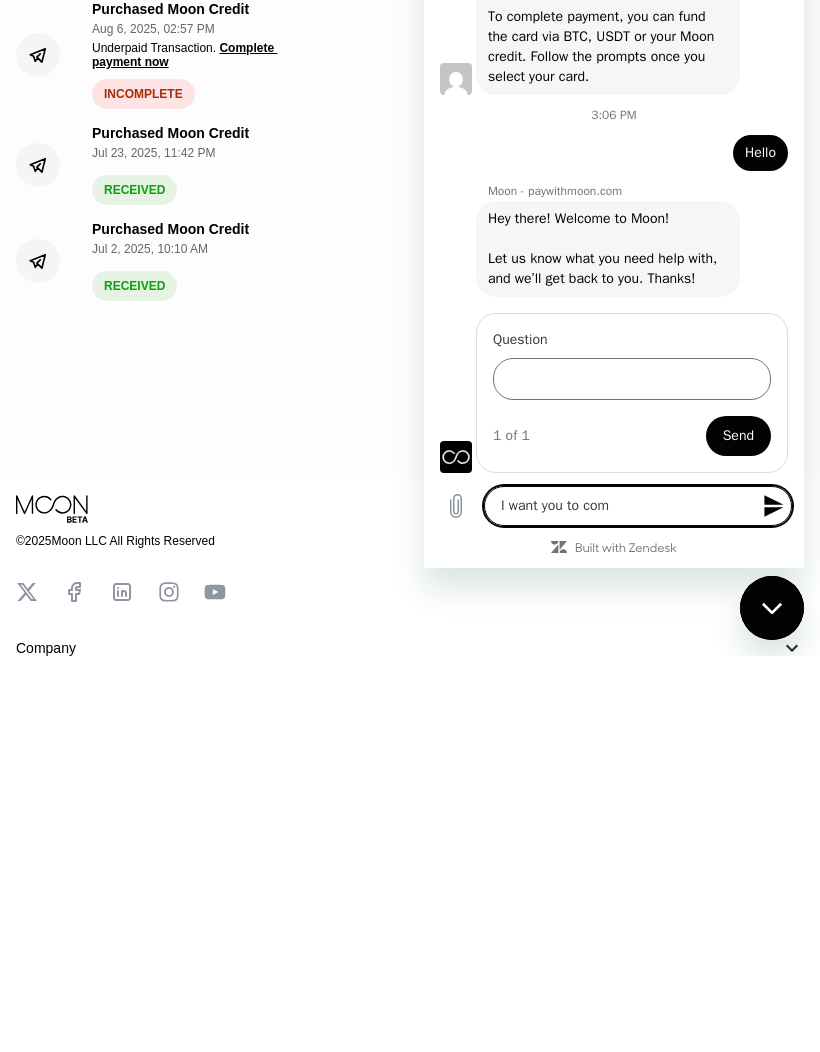 type on "I want you to comf" 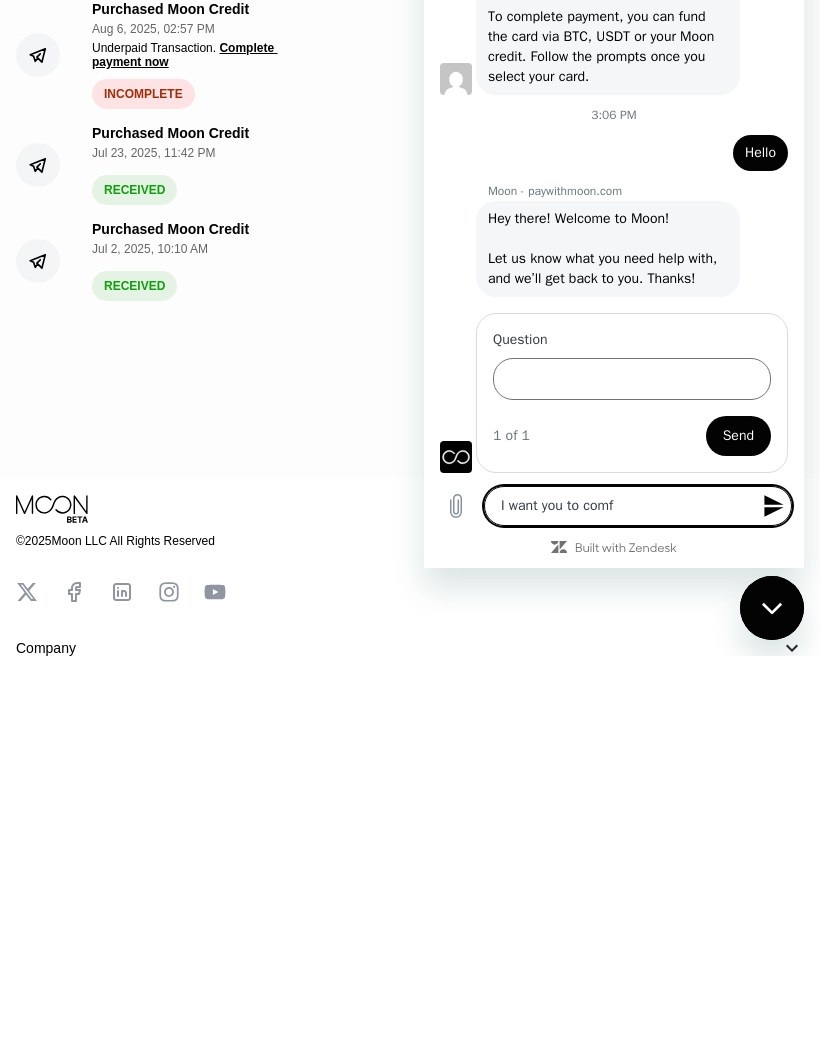 type on "x" 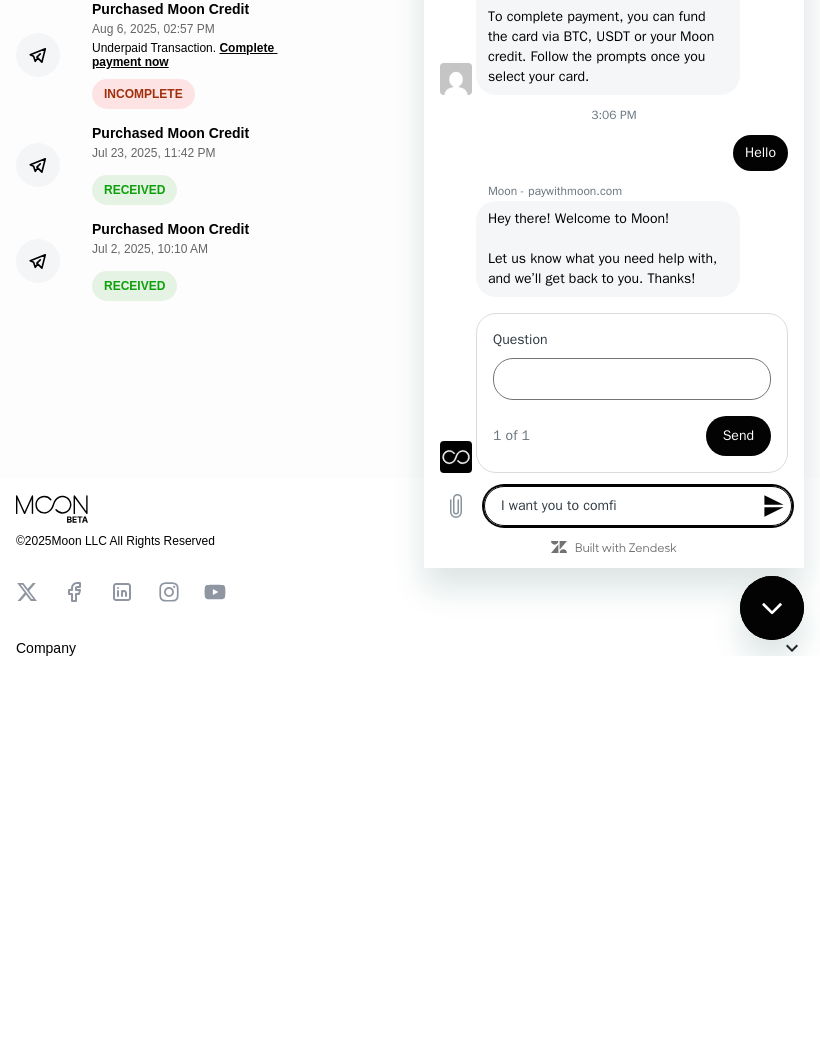 type on "x" 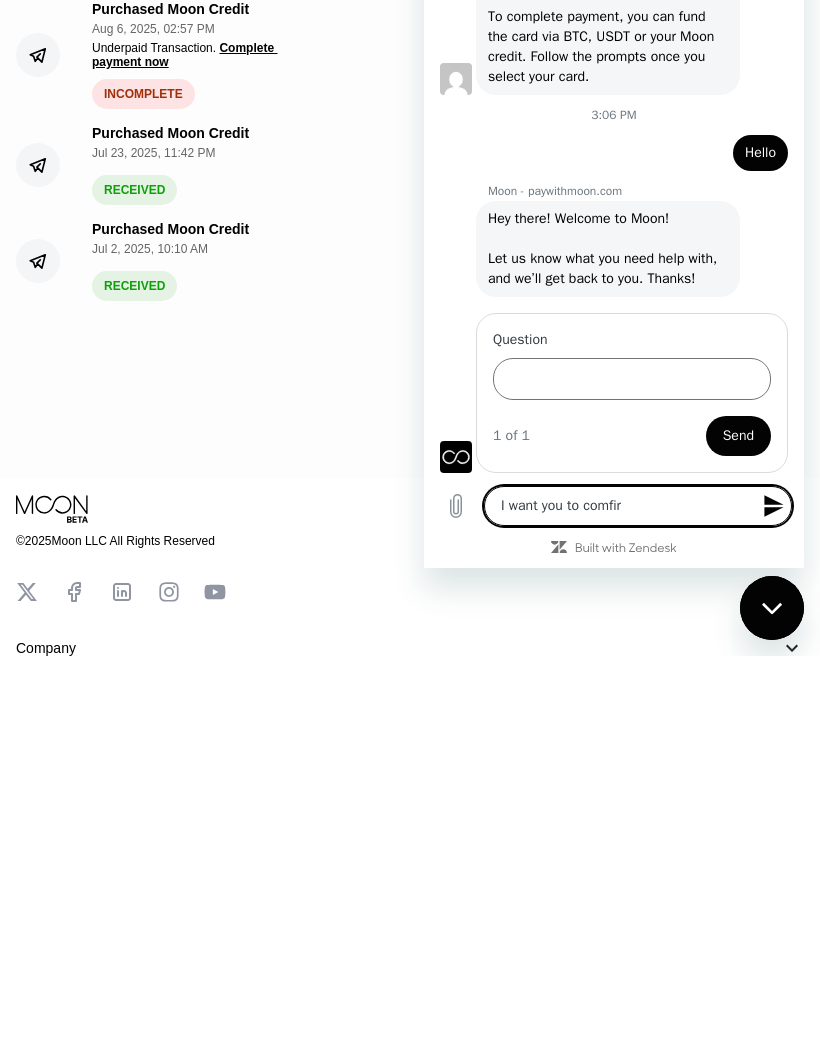 type on "x" 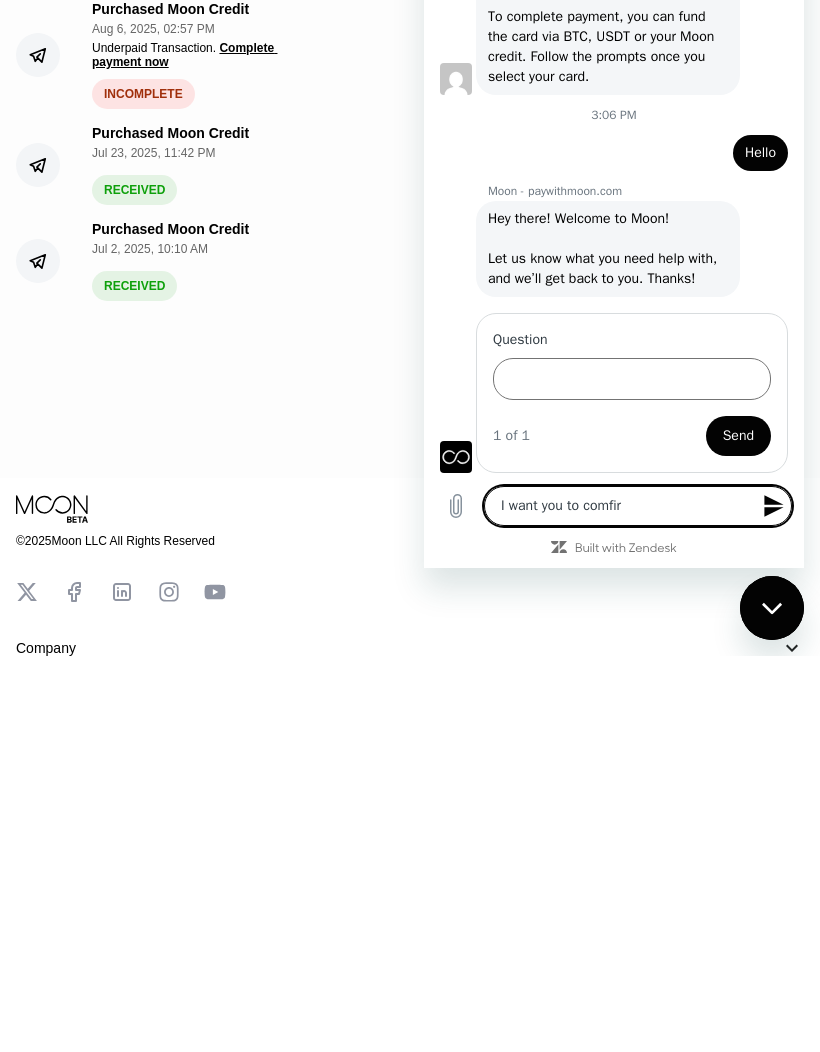 type on "I want you to comfi" 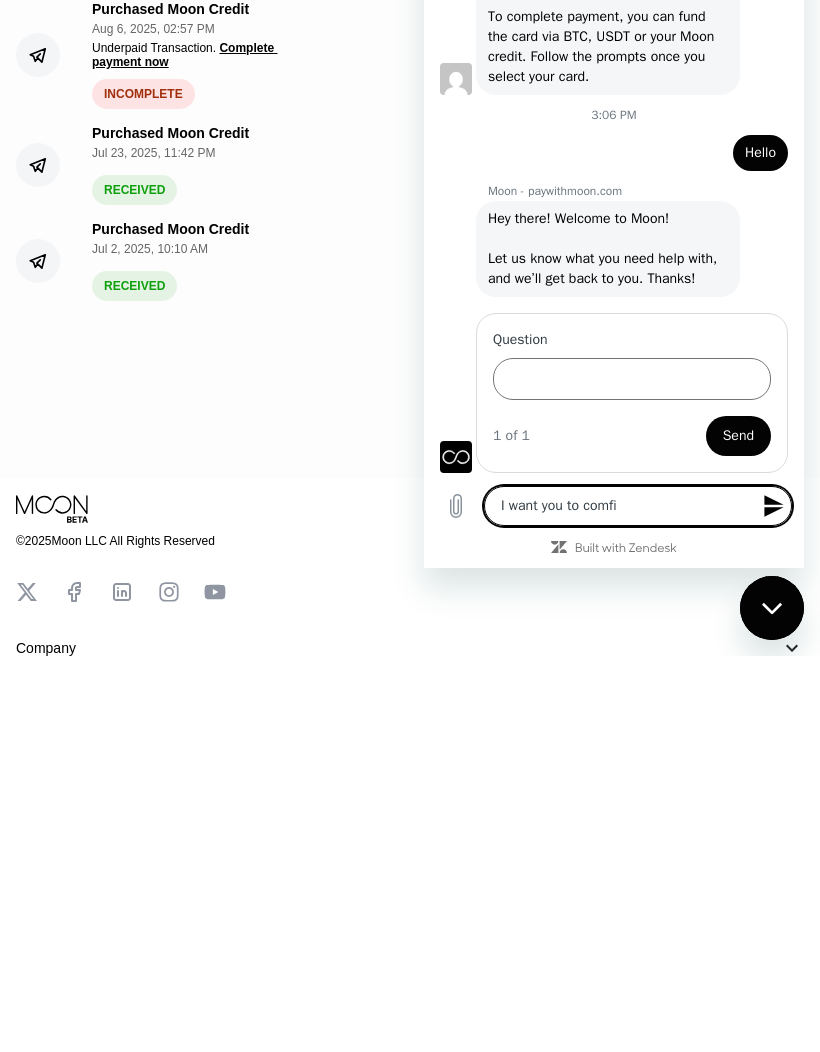 type on "x" 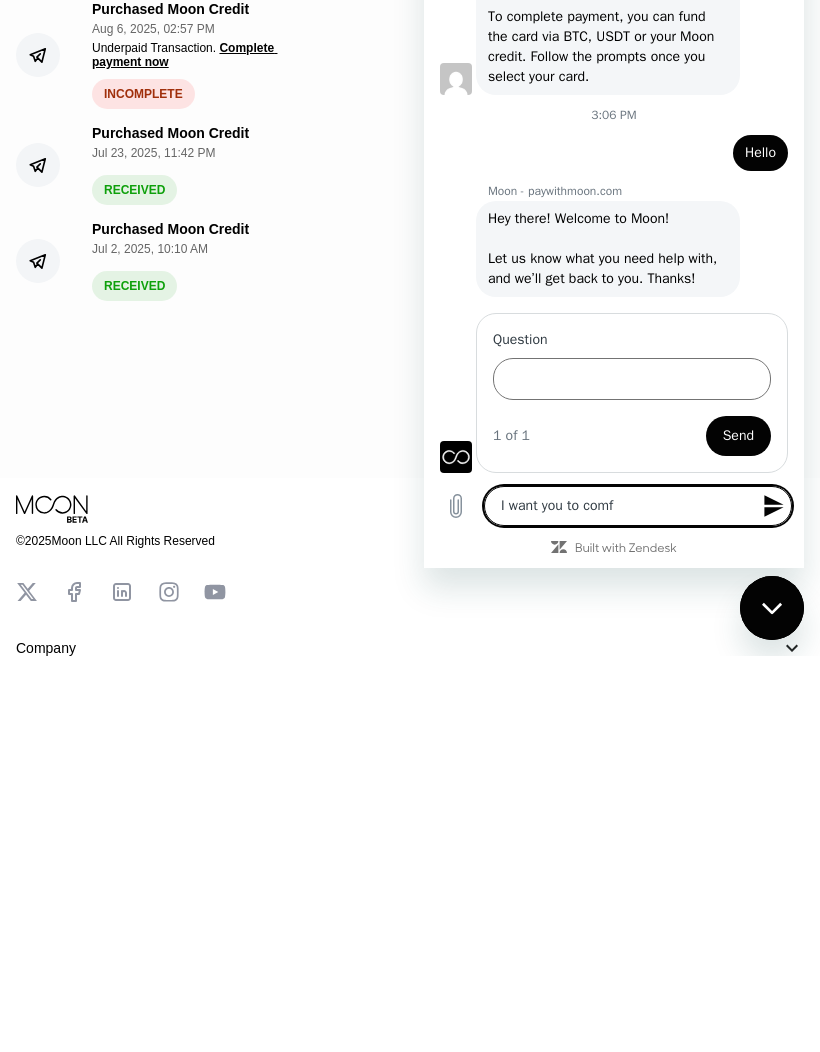 type on "I want you to com" 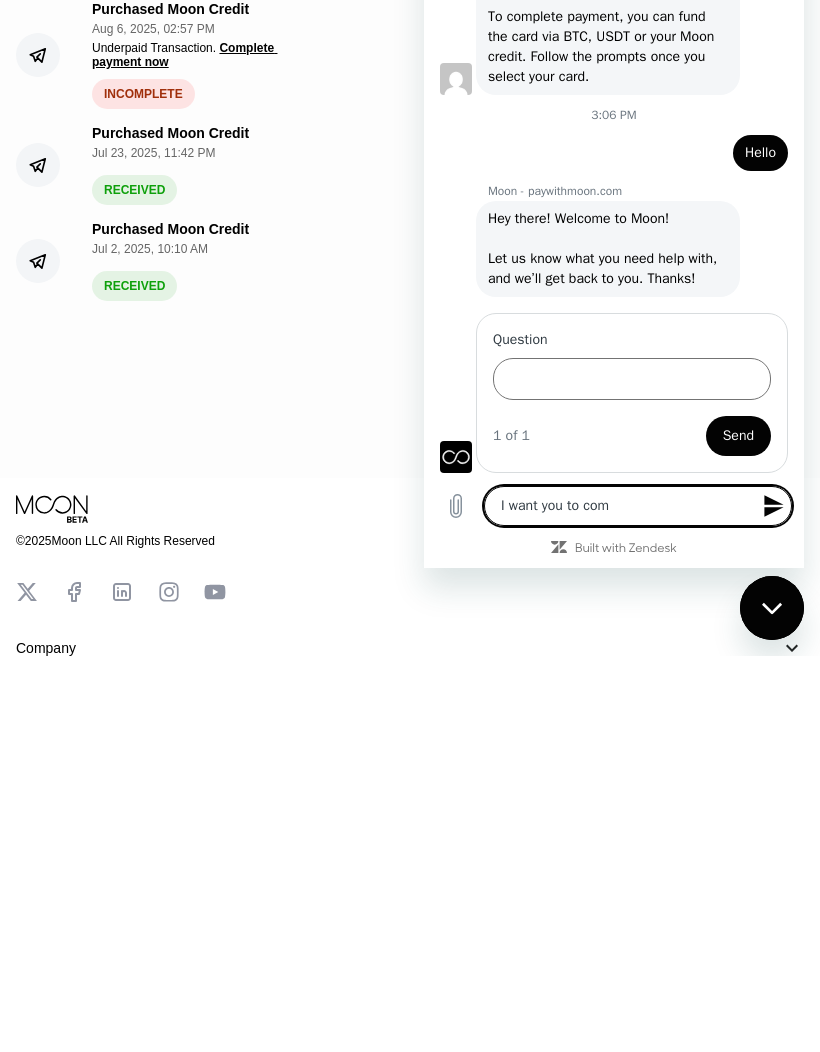 type on "I want you to co" 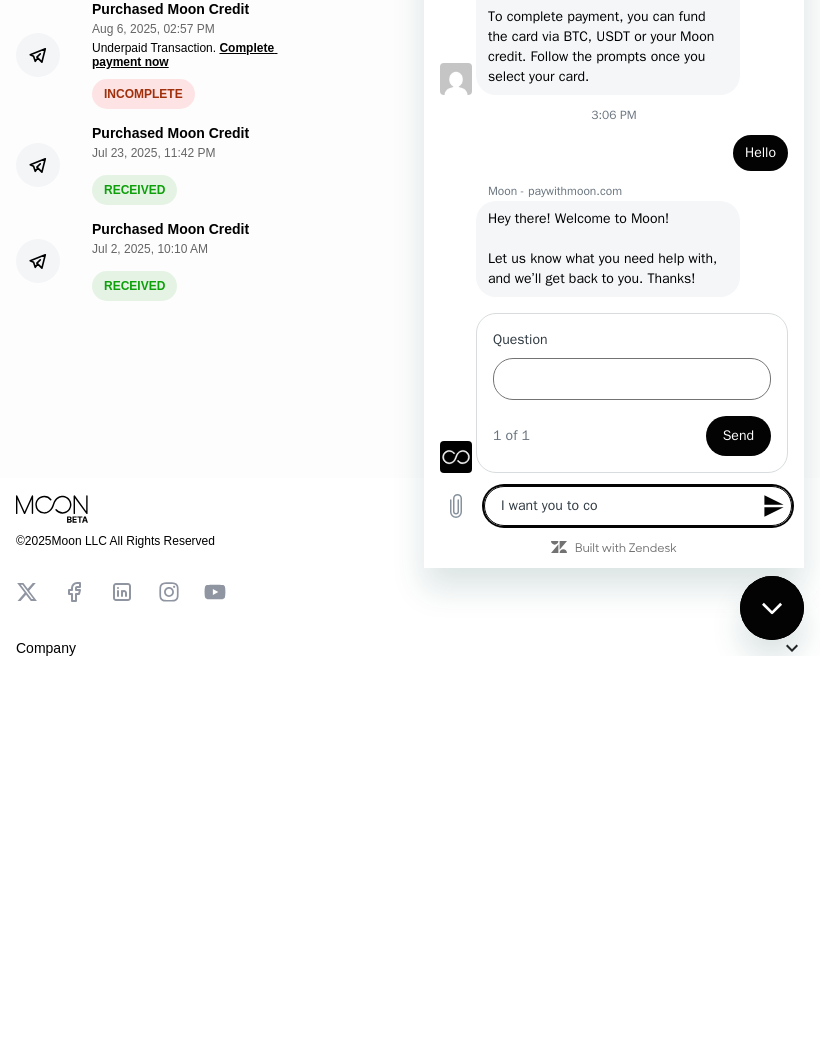 type on "x" 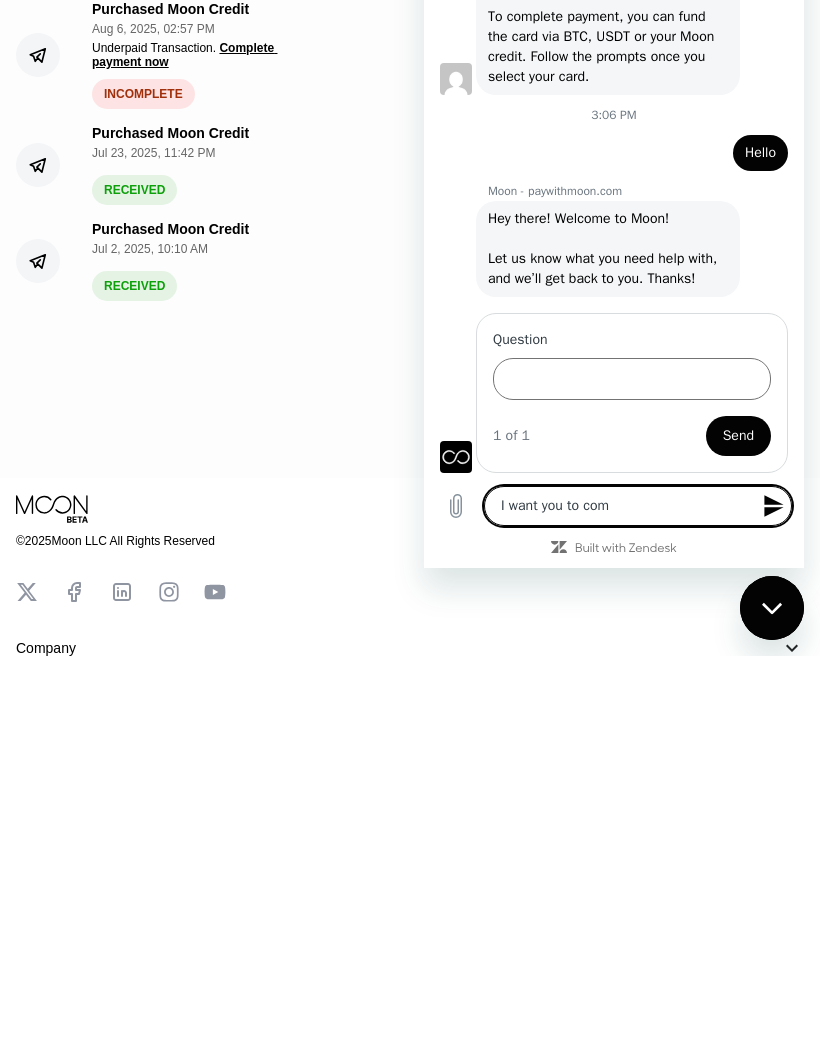 type on "I want you to co" 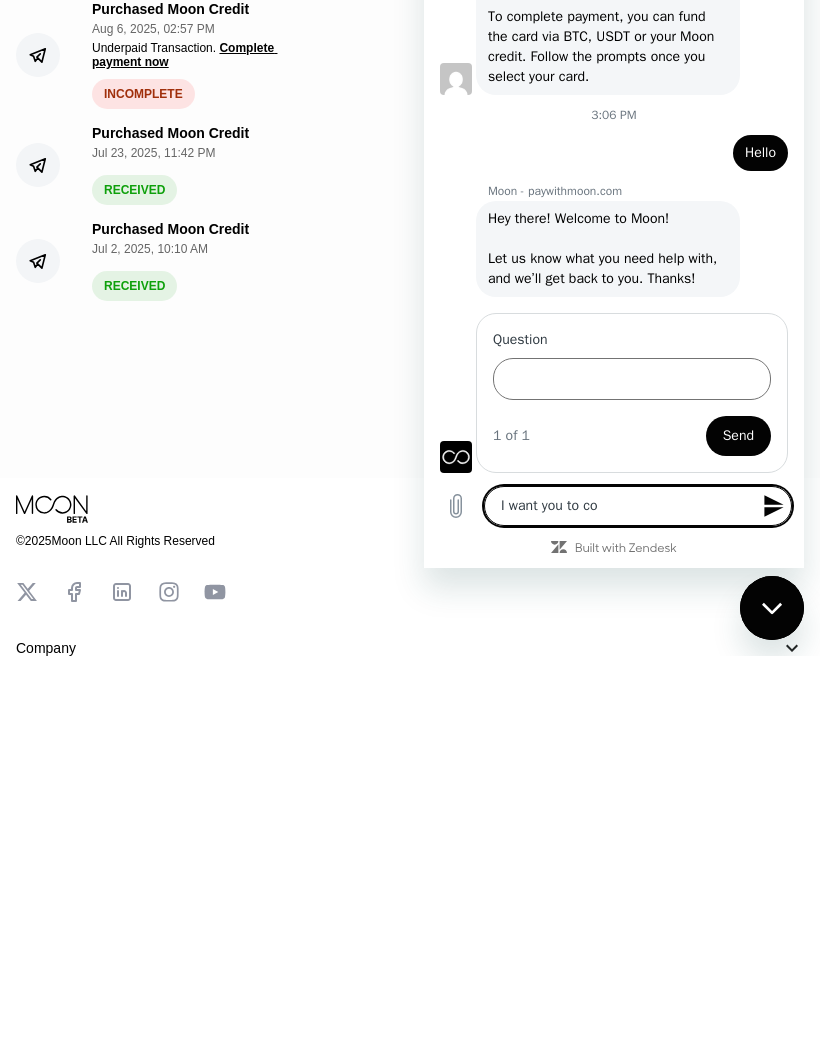 type on "x" 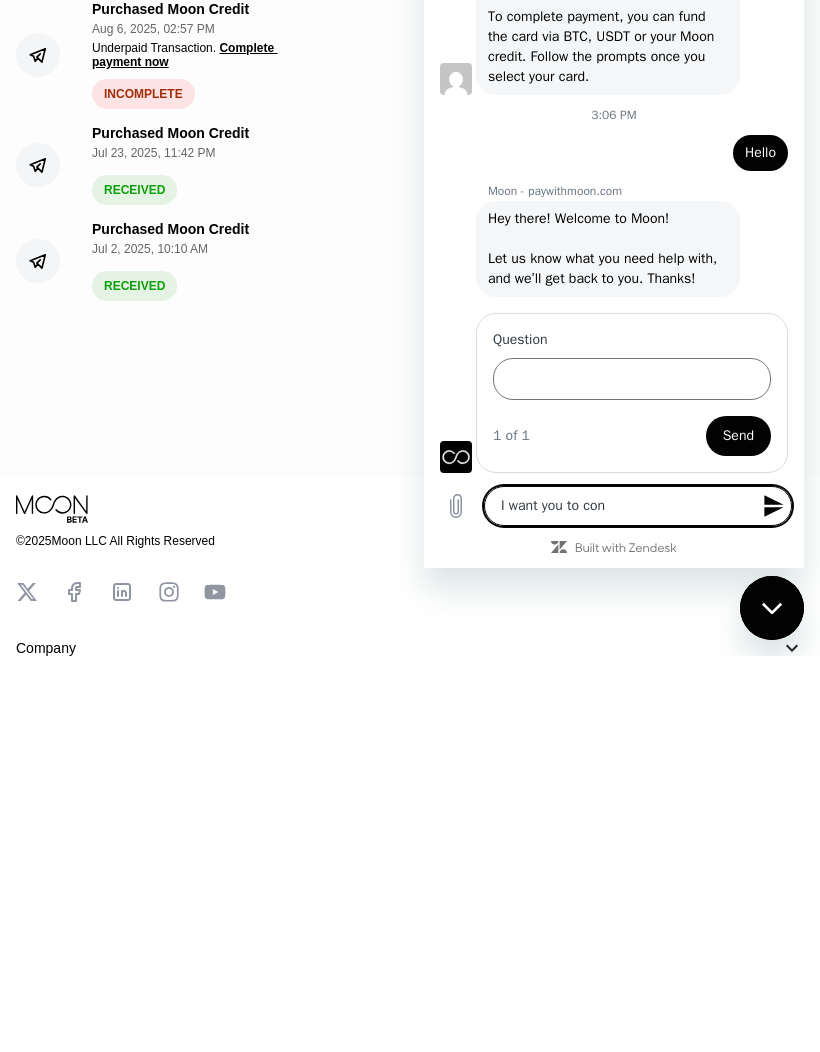 type on "x" 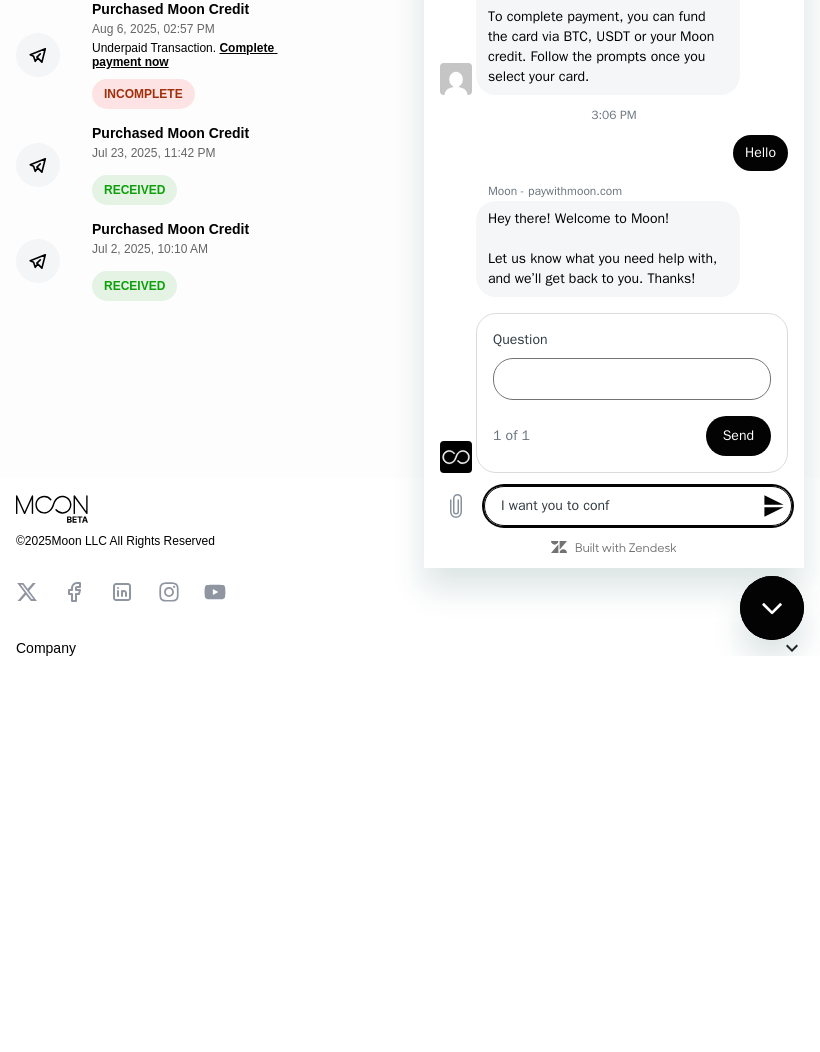 type on "x" 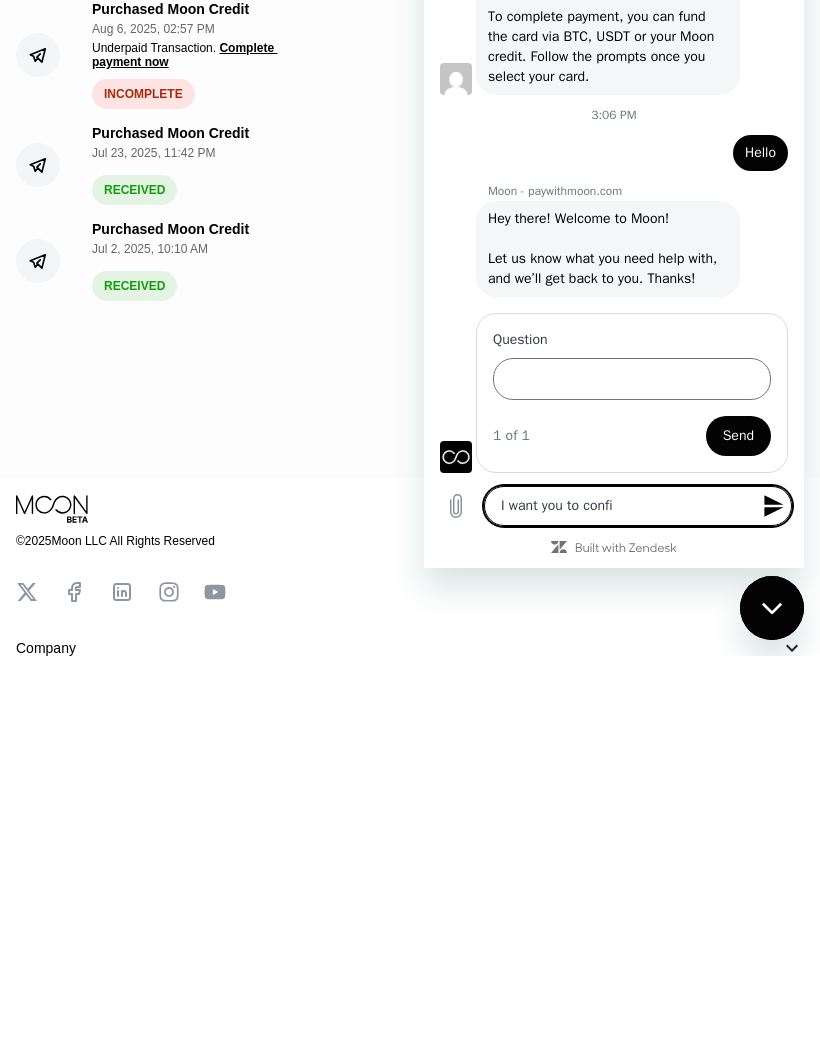 type on "x" 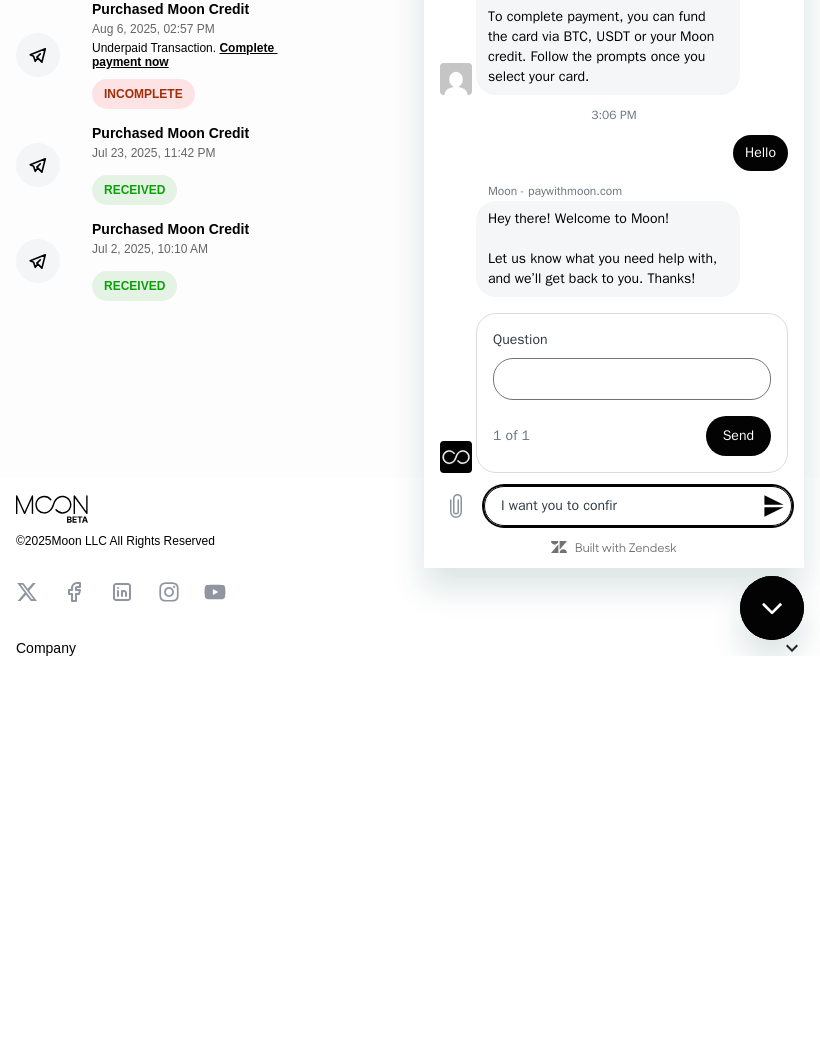 type on "I want you to confirm" 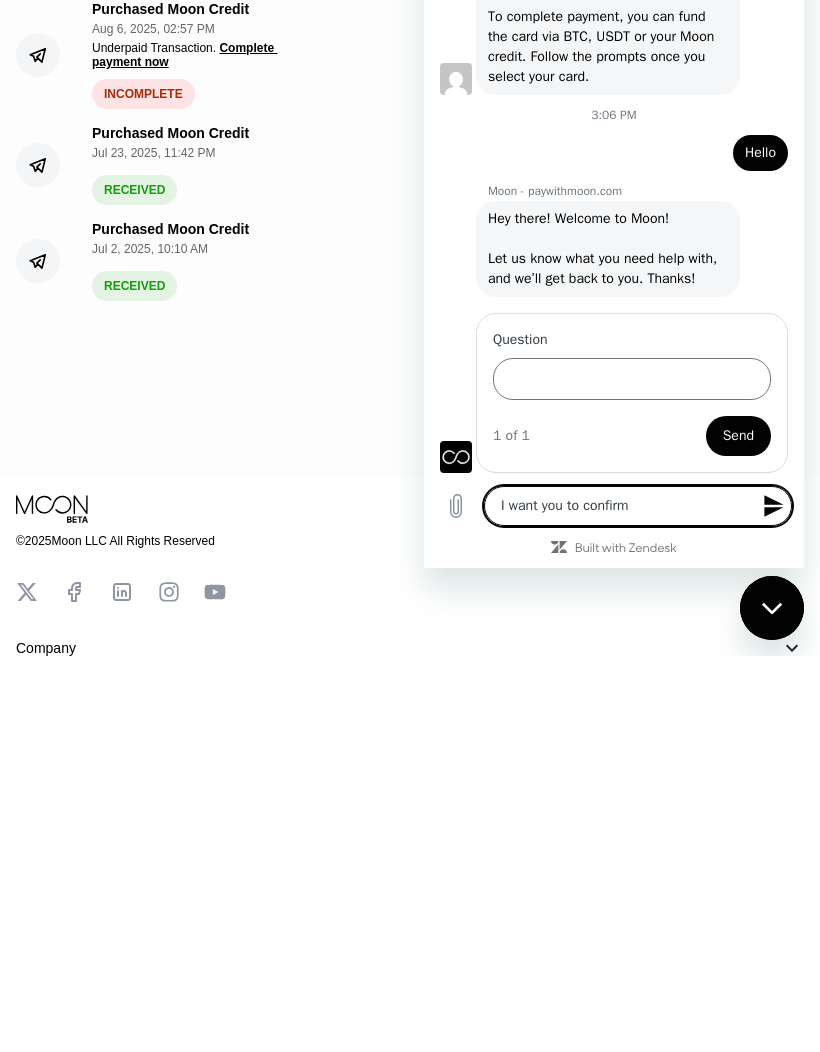 type on "I want you to confirm," 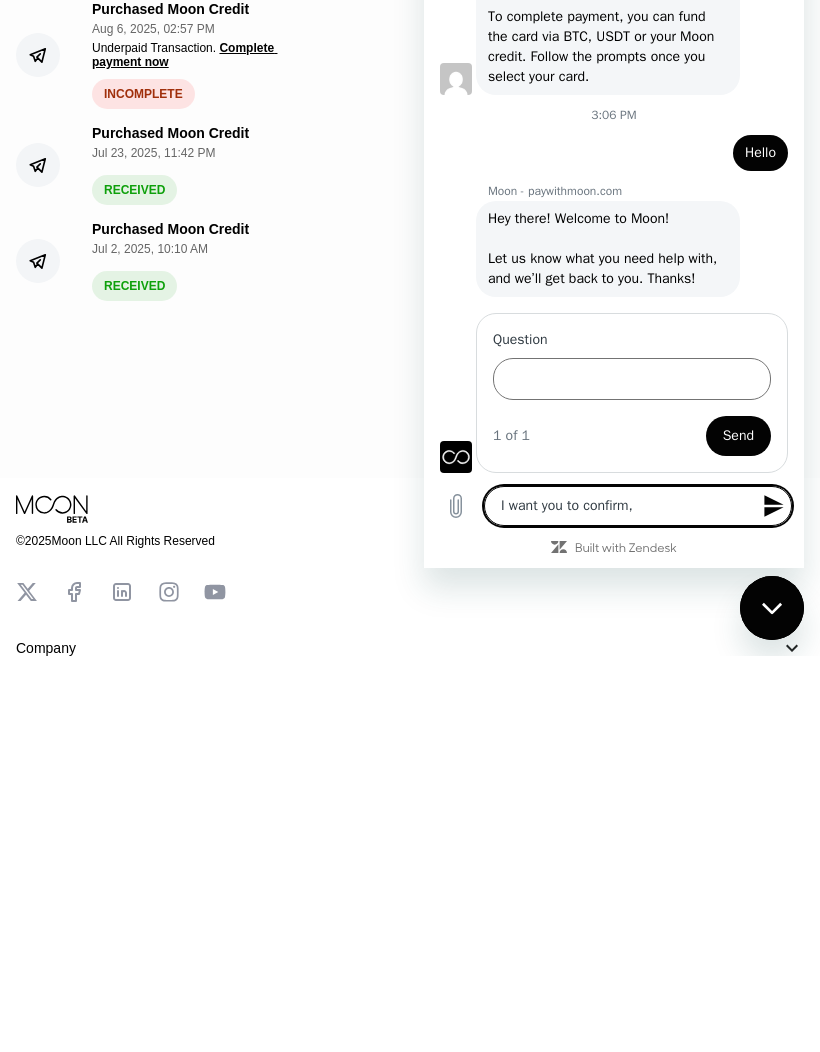 type on "x" 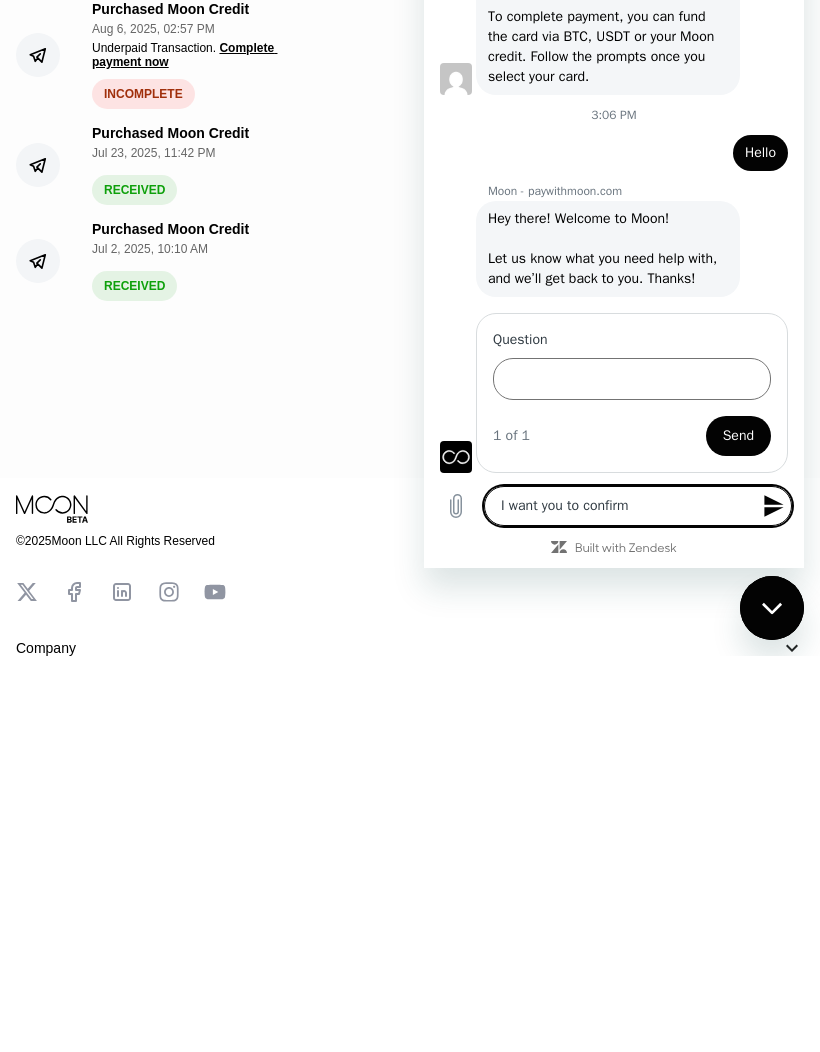 type on "I want you to confirm" 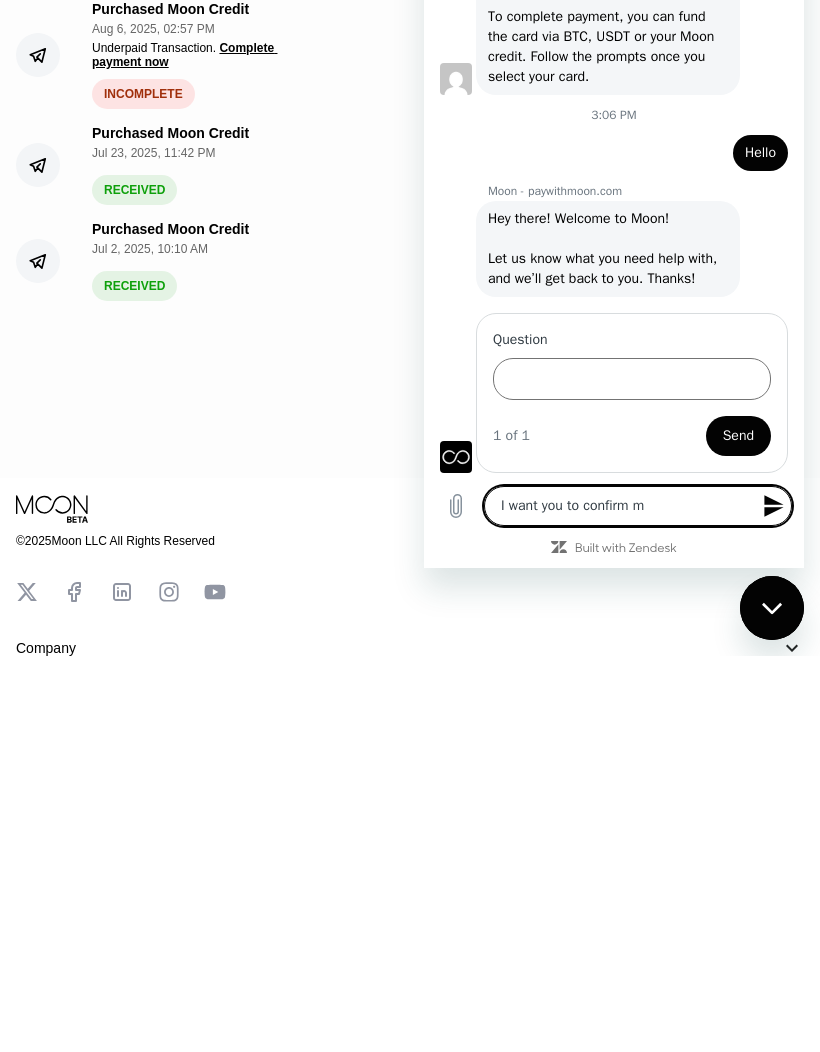 type on "x" 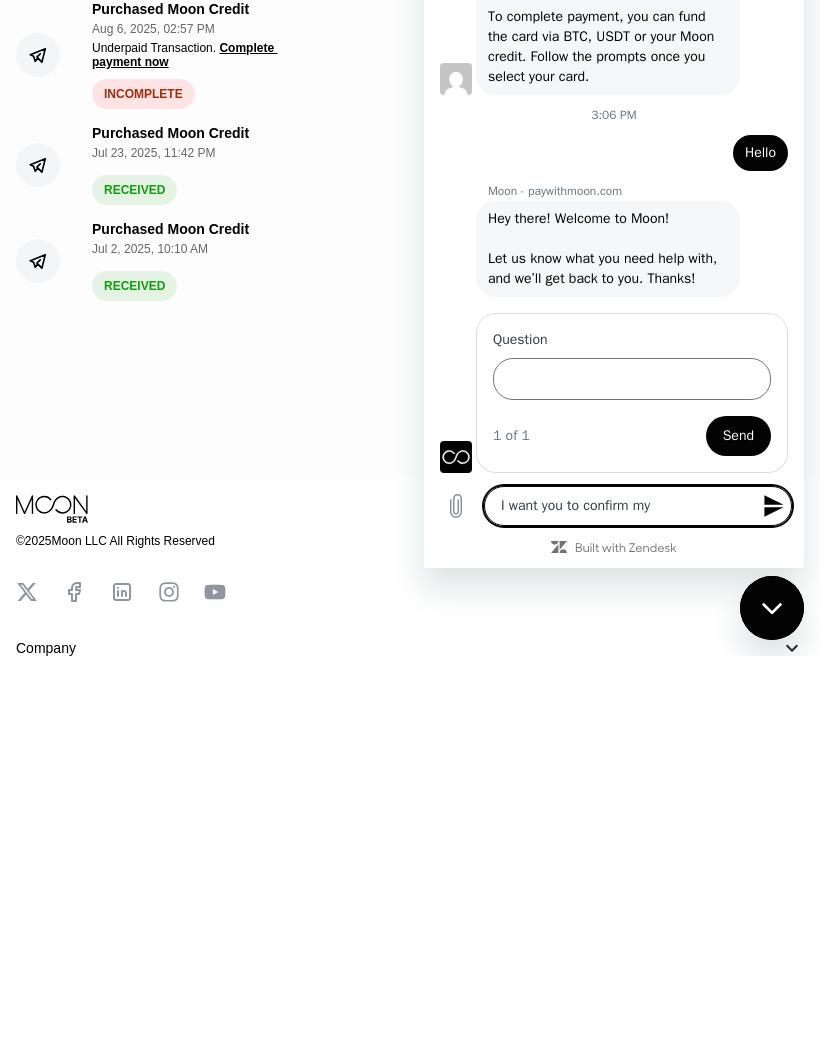 type on "I want you to confirm my" 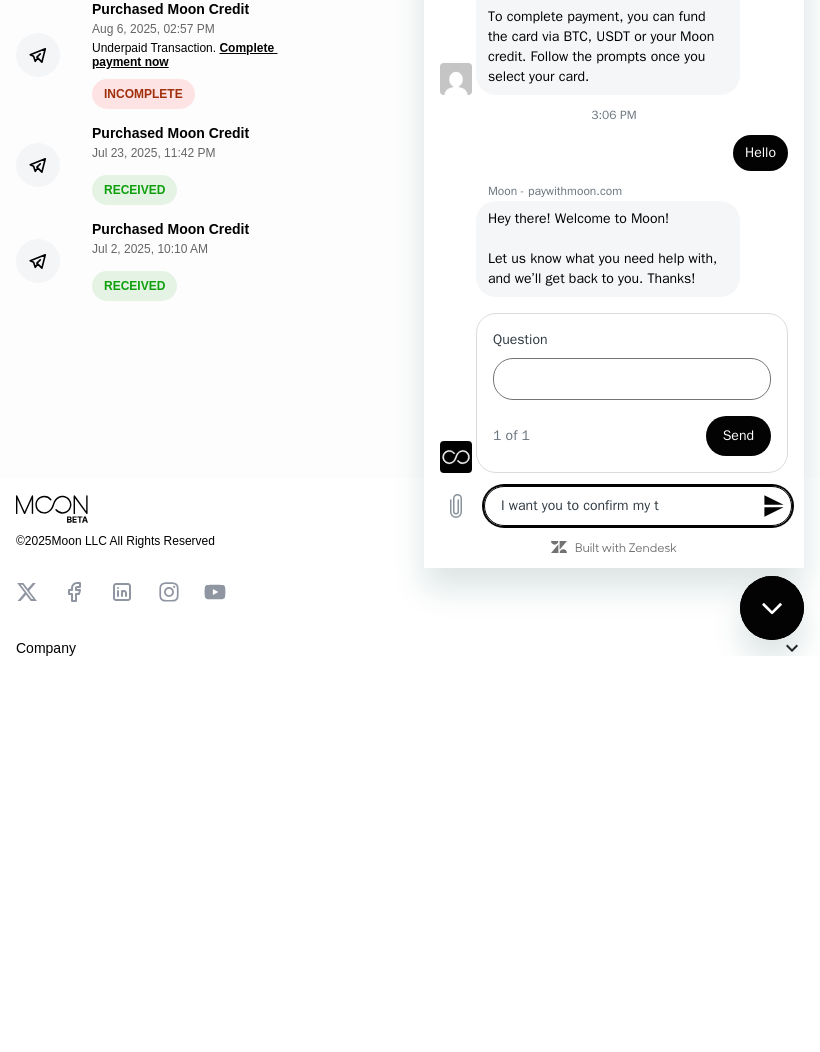 type on "x" 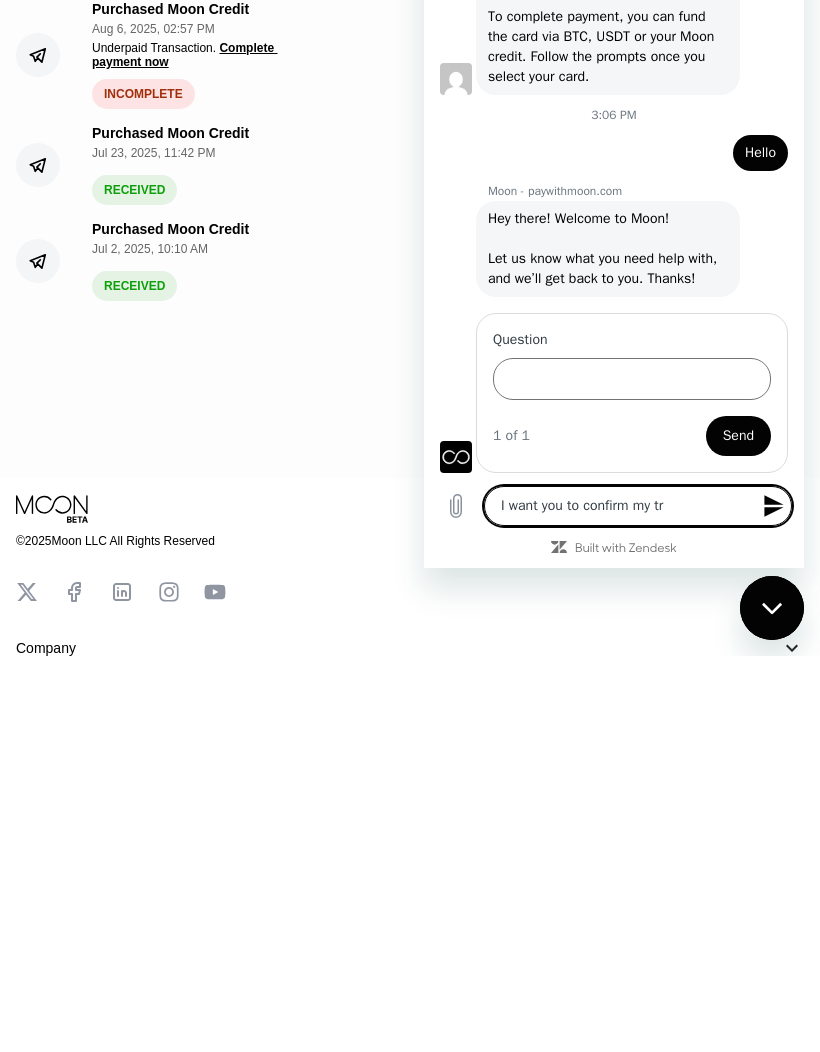 type on "x" 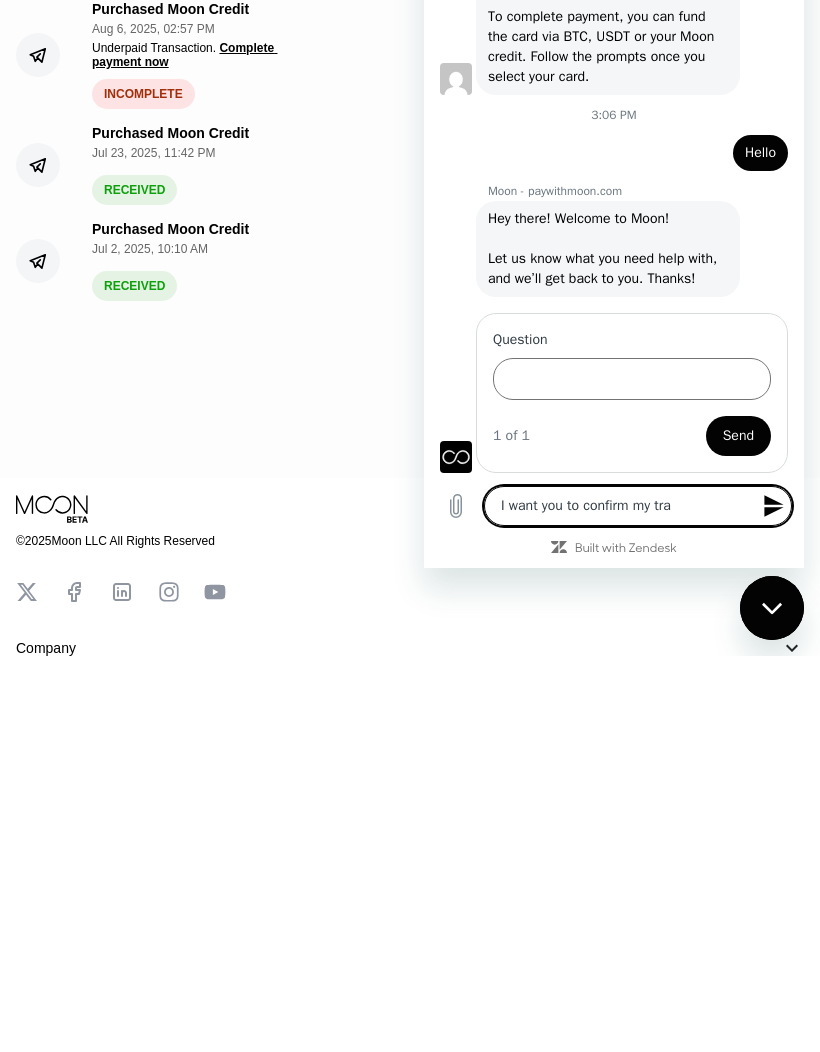 type on "x" 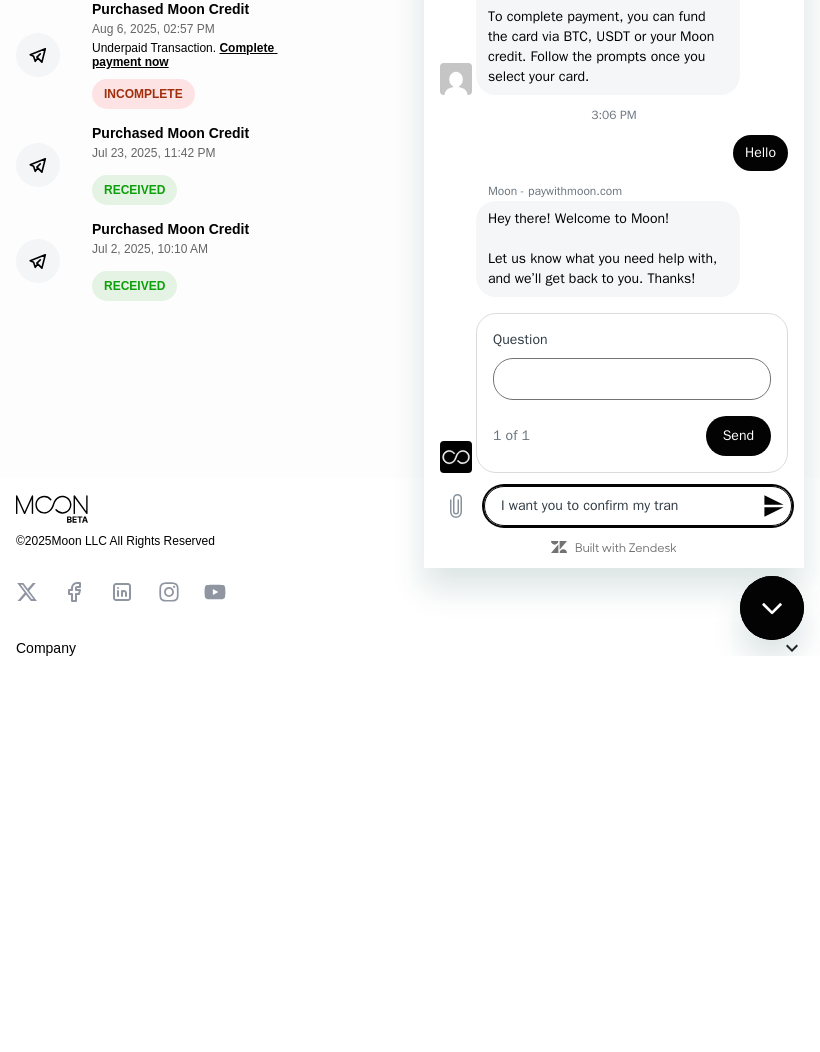 type on "x" 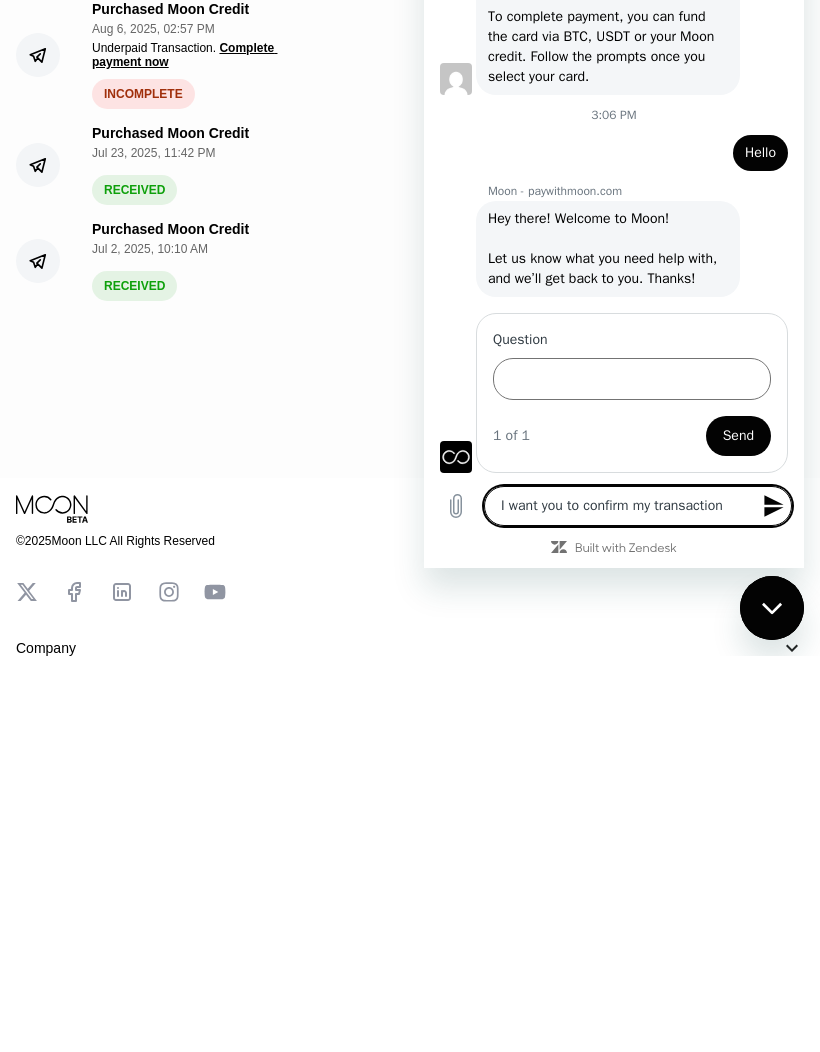 type on "I want you to confirm my transaction" 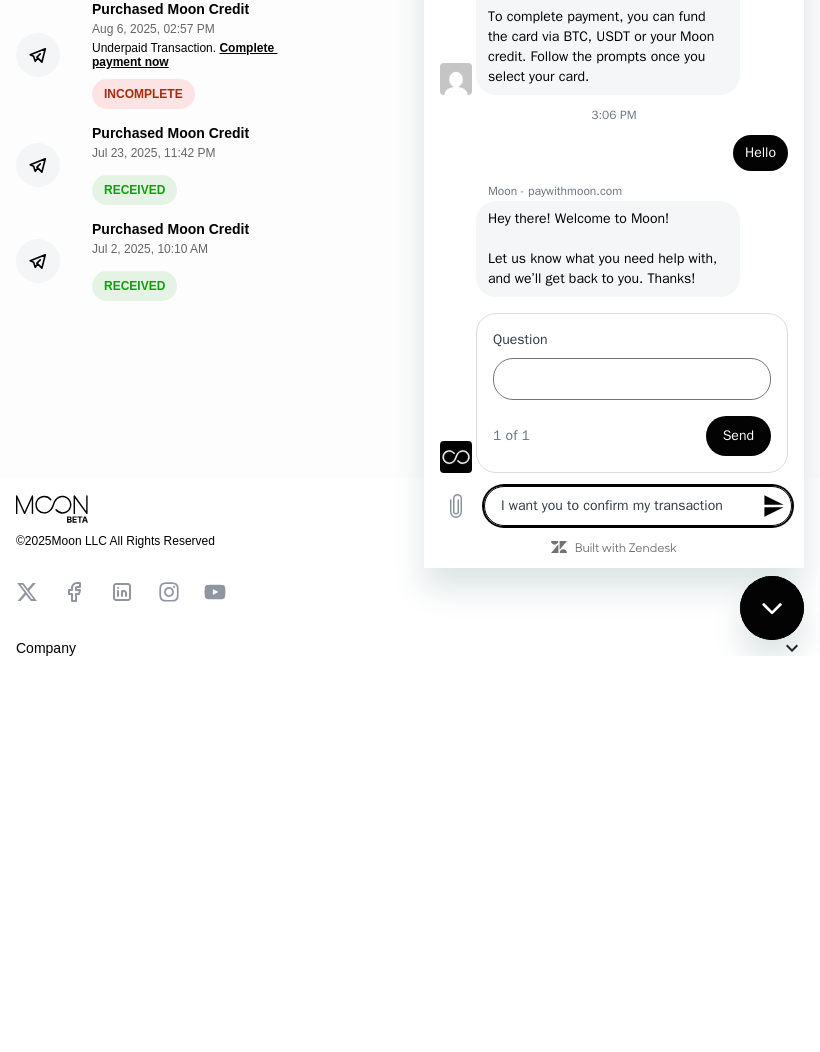 type on "I want you to confirm my transaction w" 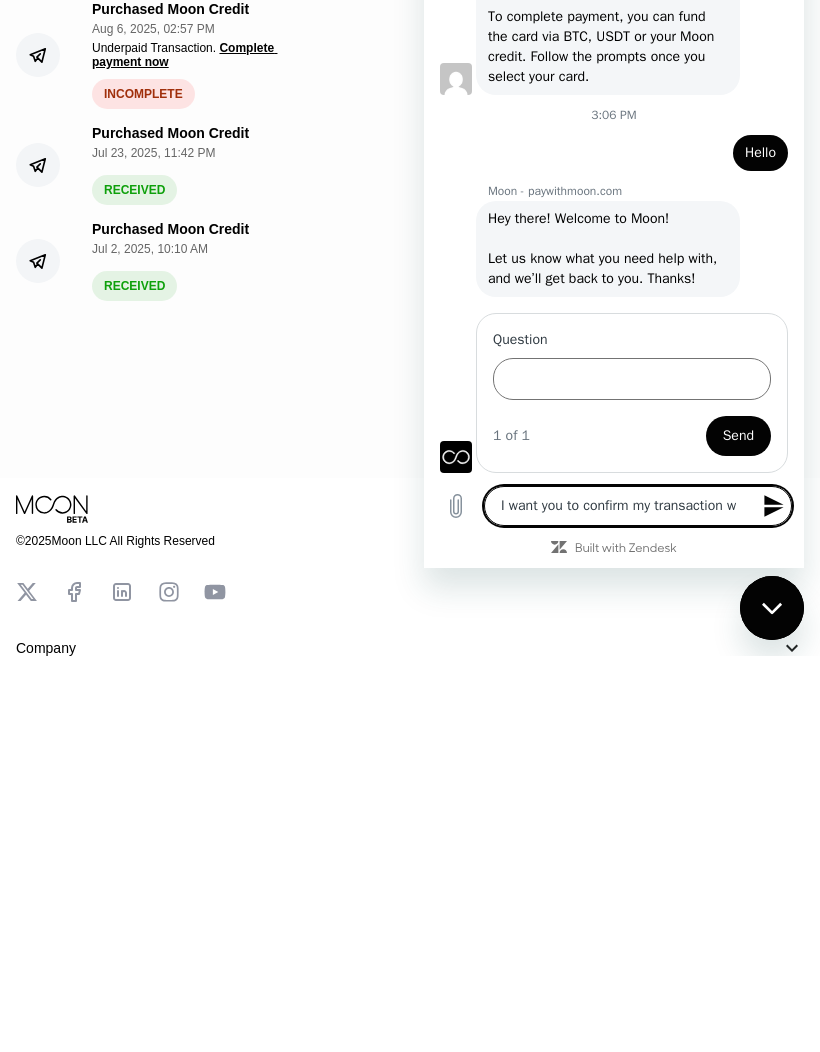 type on "x" 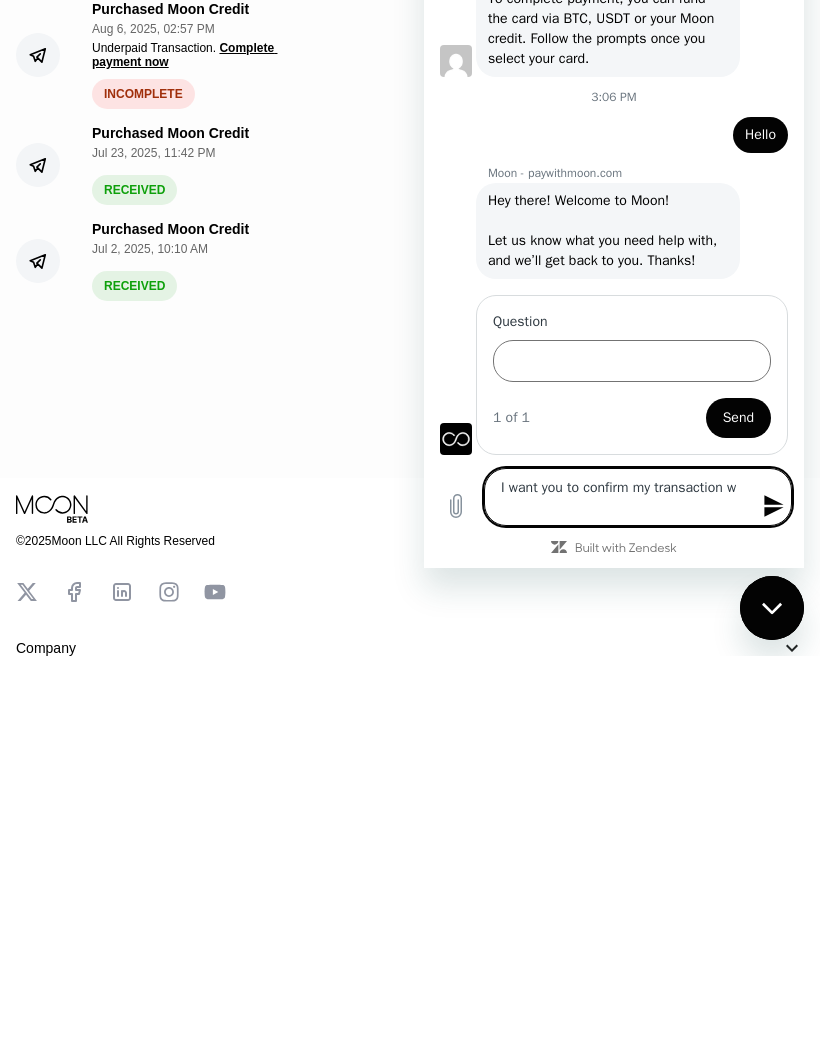 type on "I want you to confirm my transaction wi" 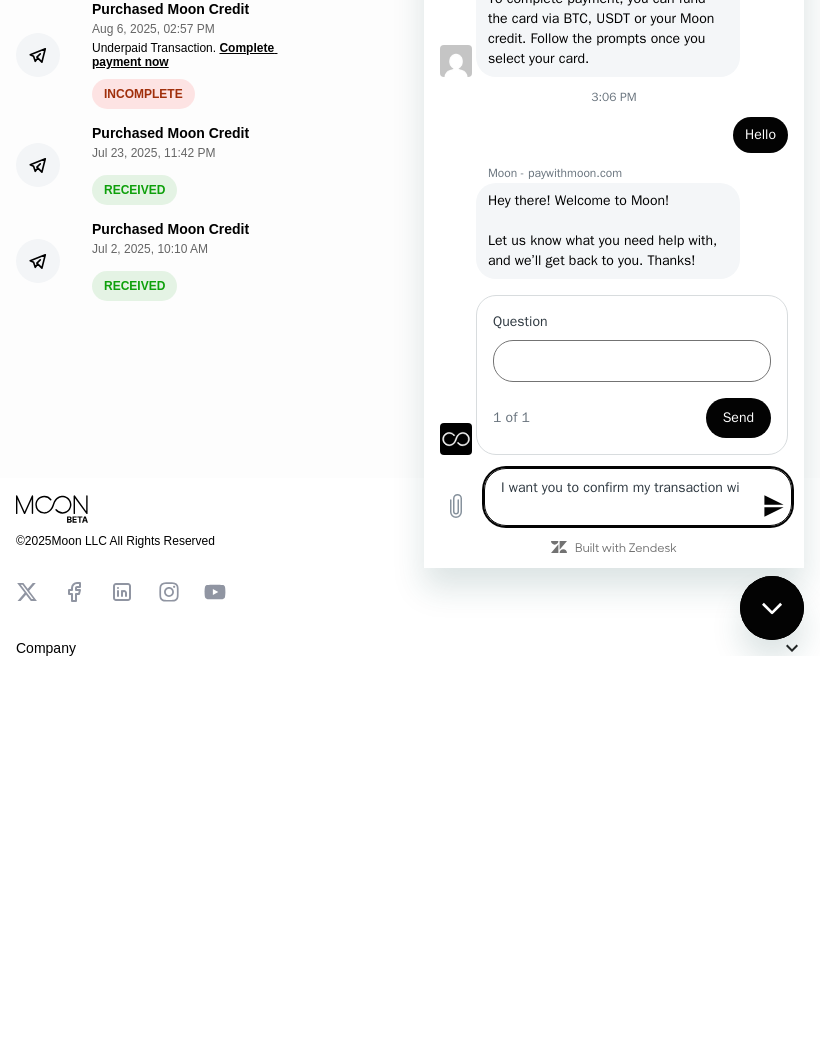 type on "I want you to confirm my transaction wit" 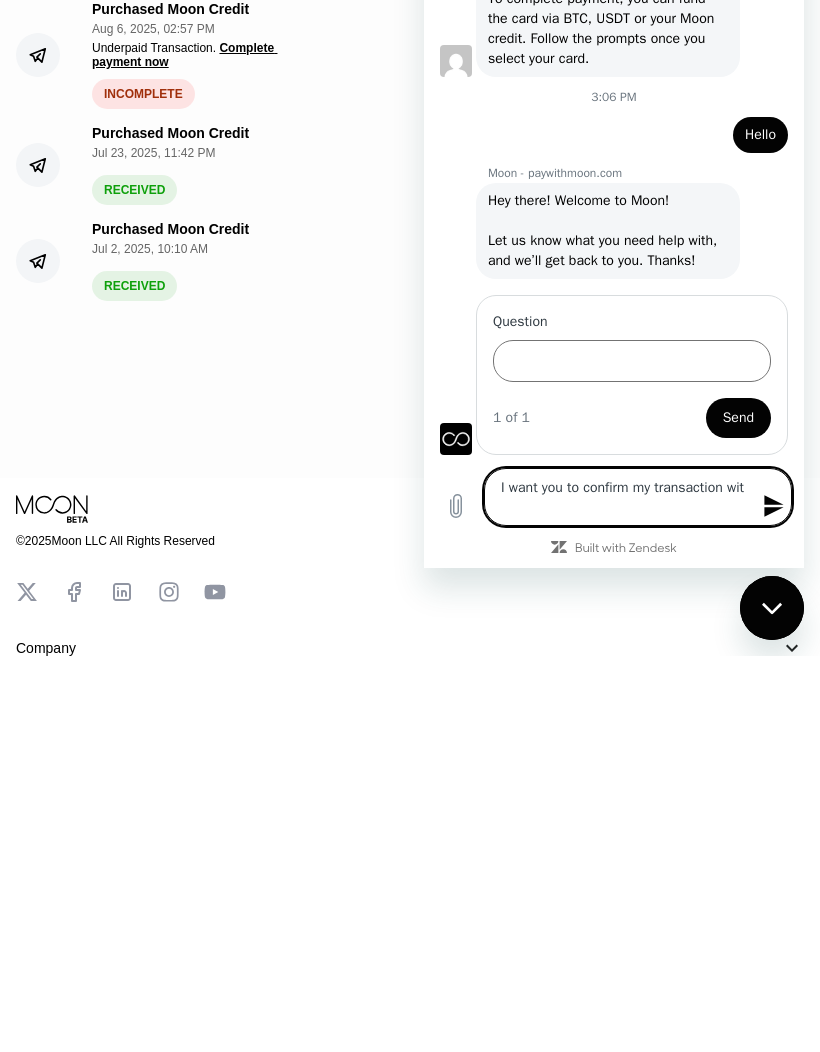 type on "I want you to confirm my transaction with" 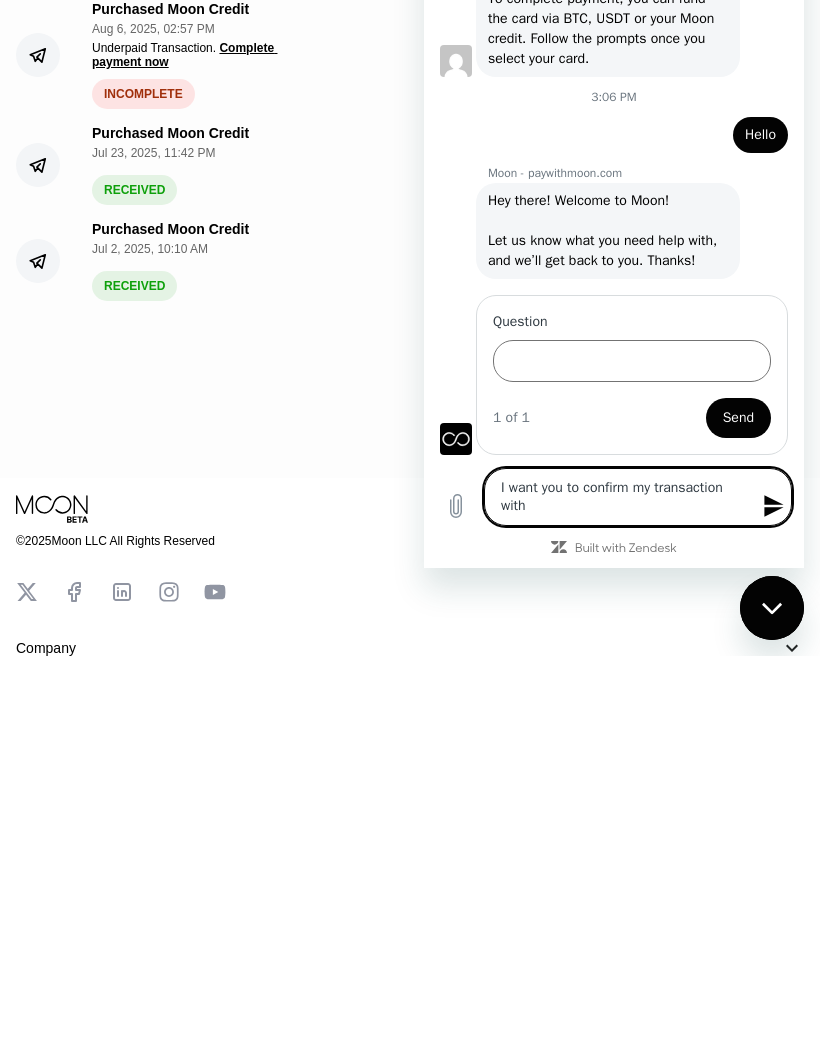 type on "x" 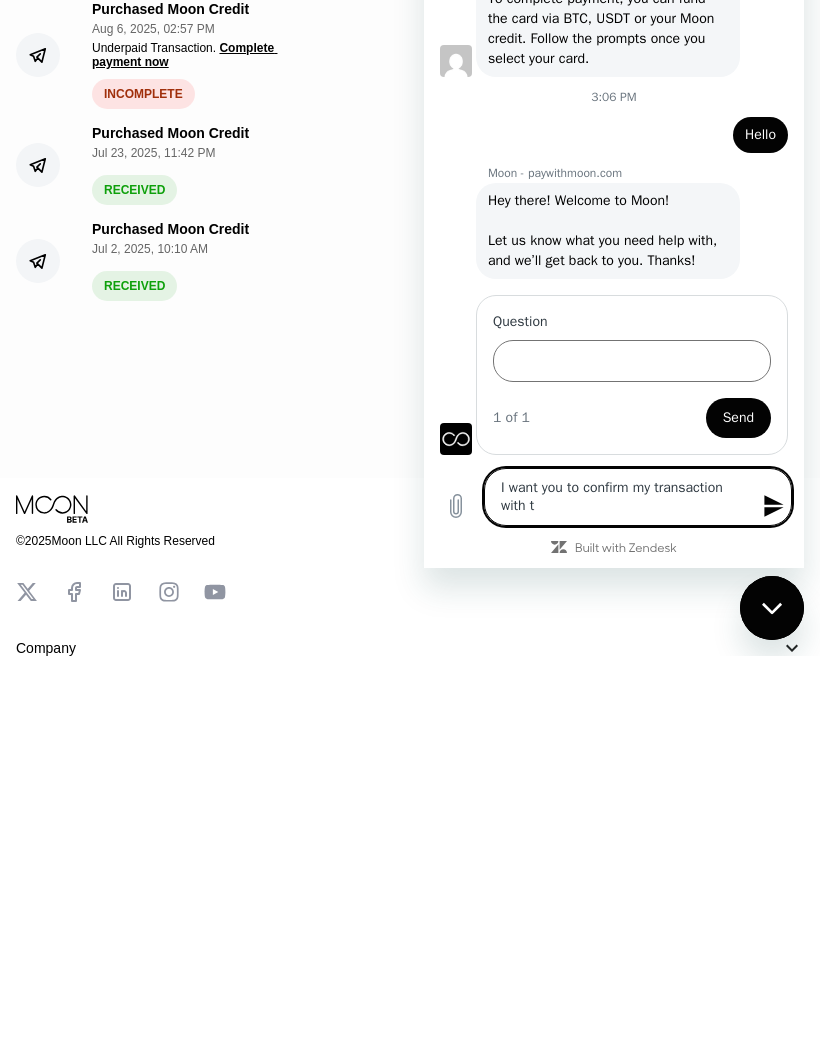 type on "x" 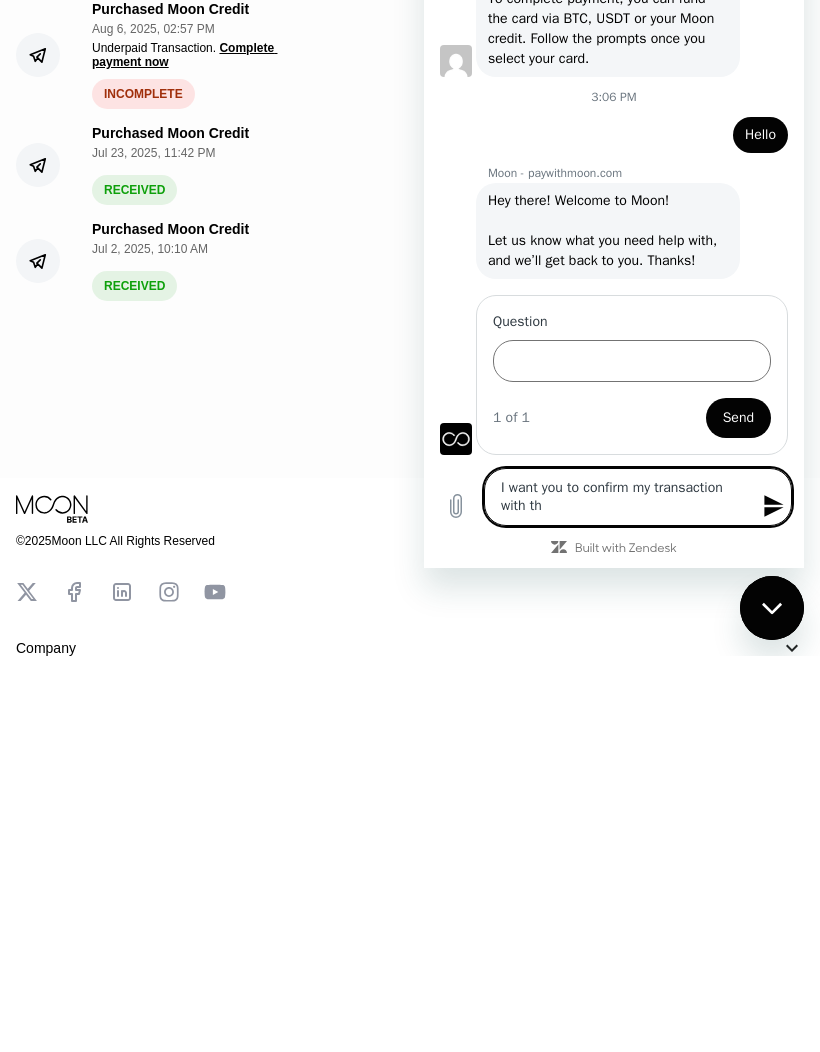 type on "I want you to confirm my transaction with tha" 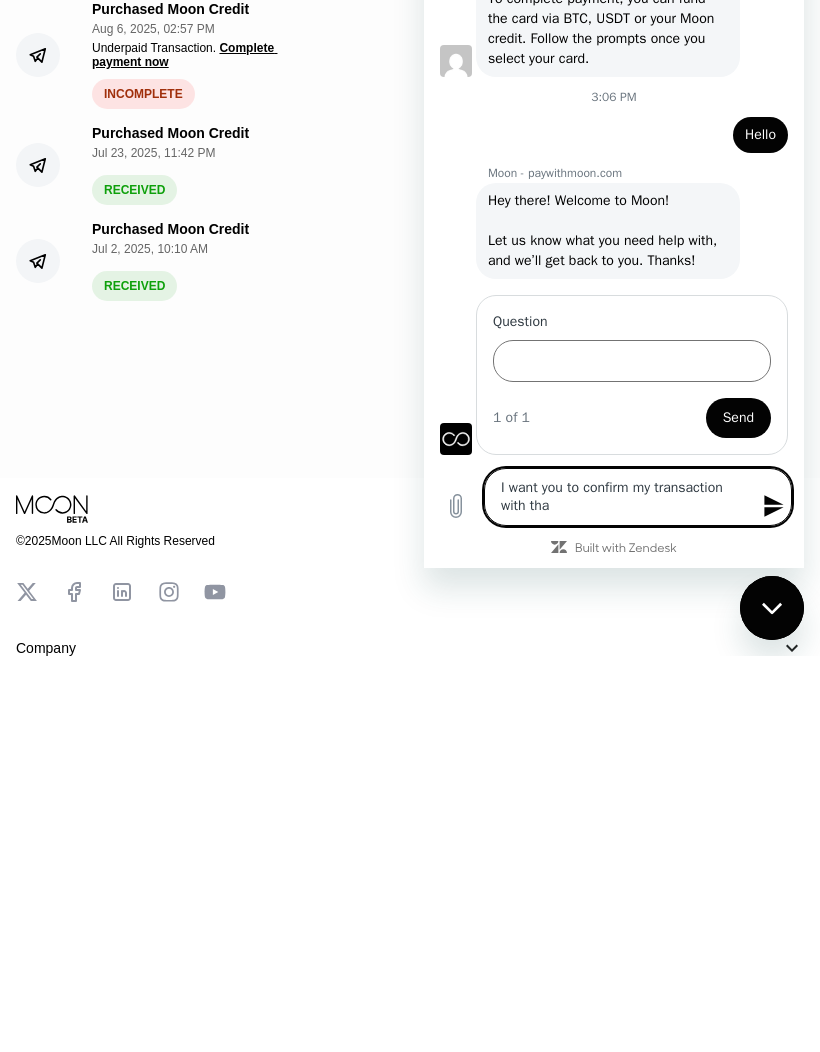 type on "I want you to confirm my transaction with that" 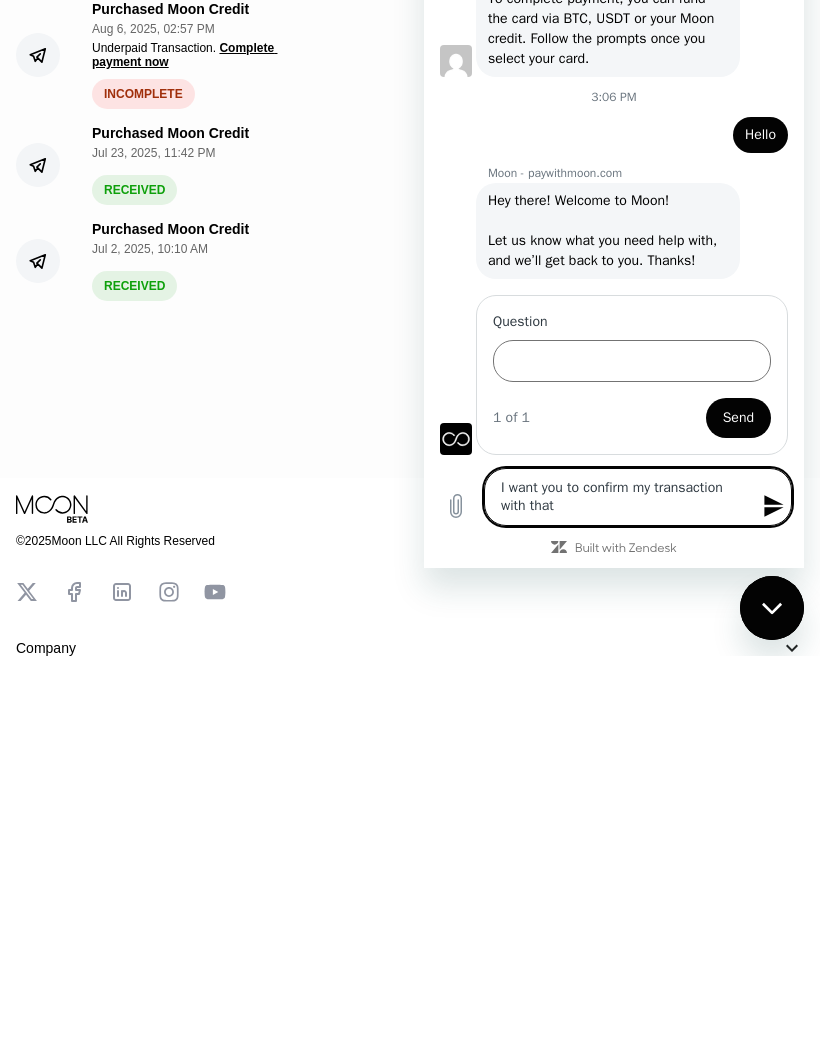 type on "x" 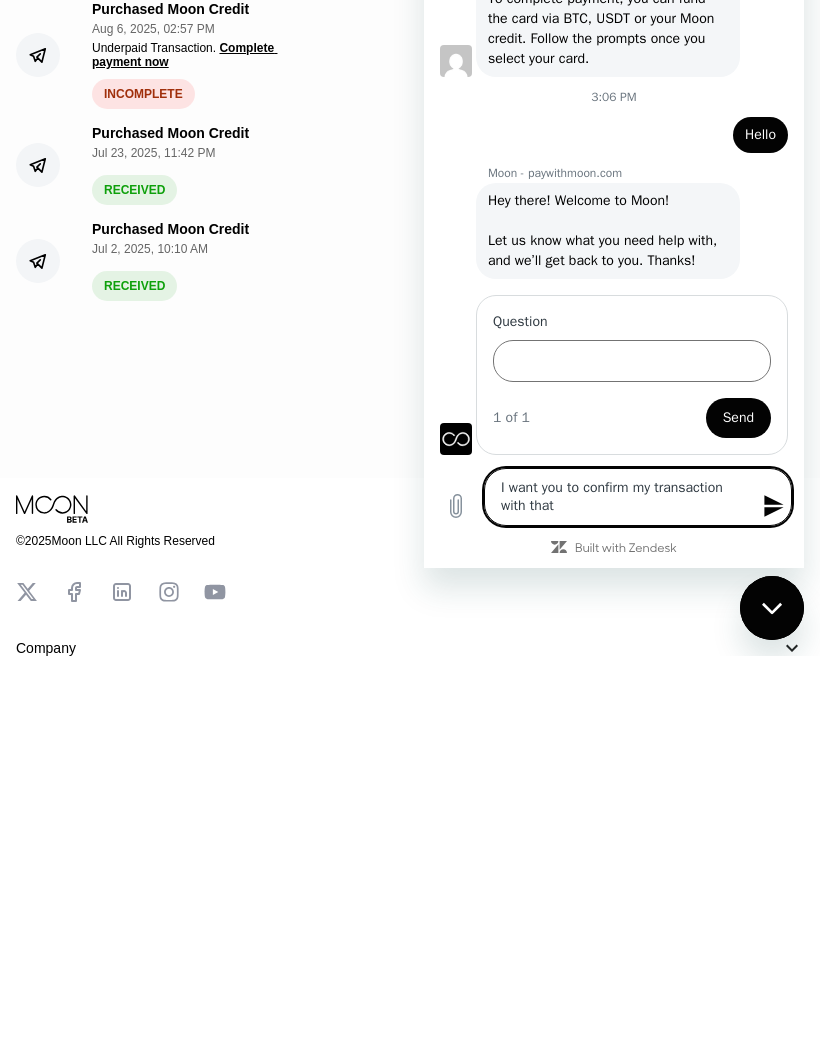 type on "I want you to confirm my transaction with that a" 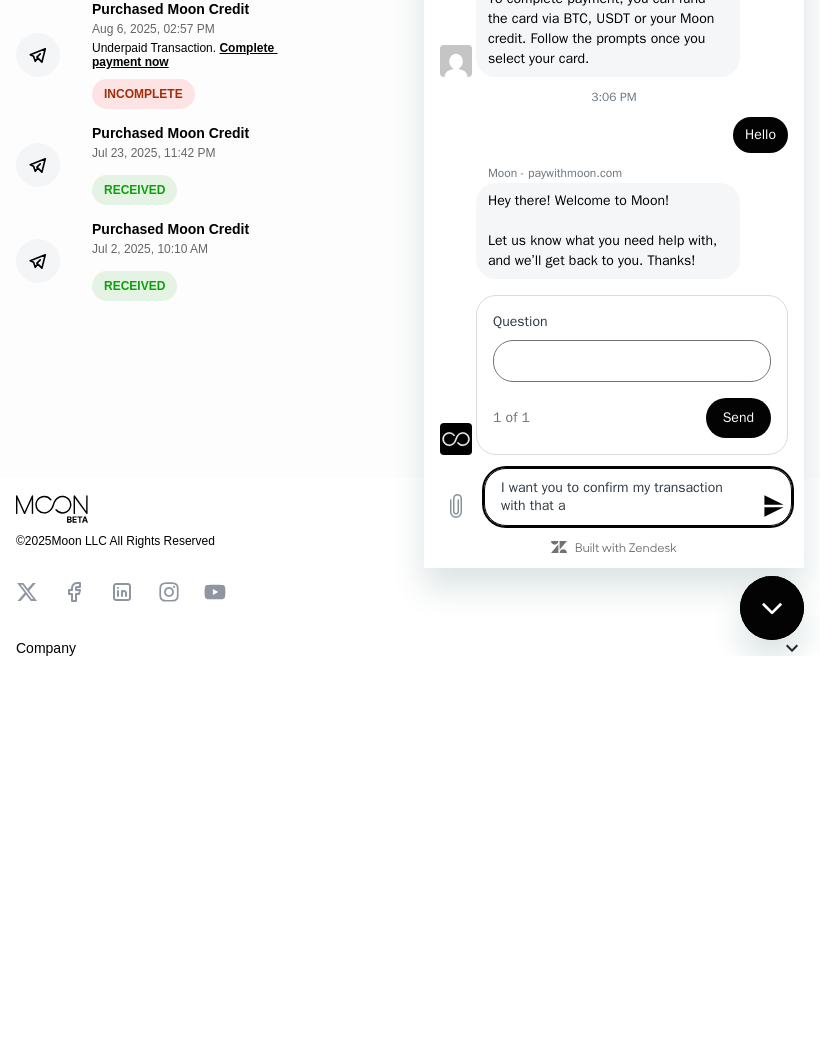 type on "x" 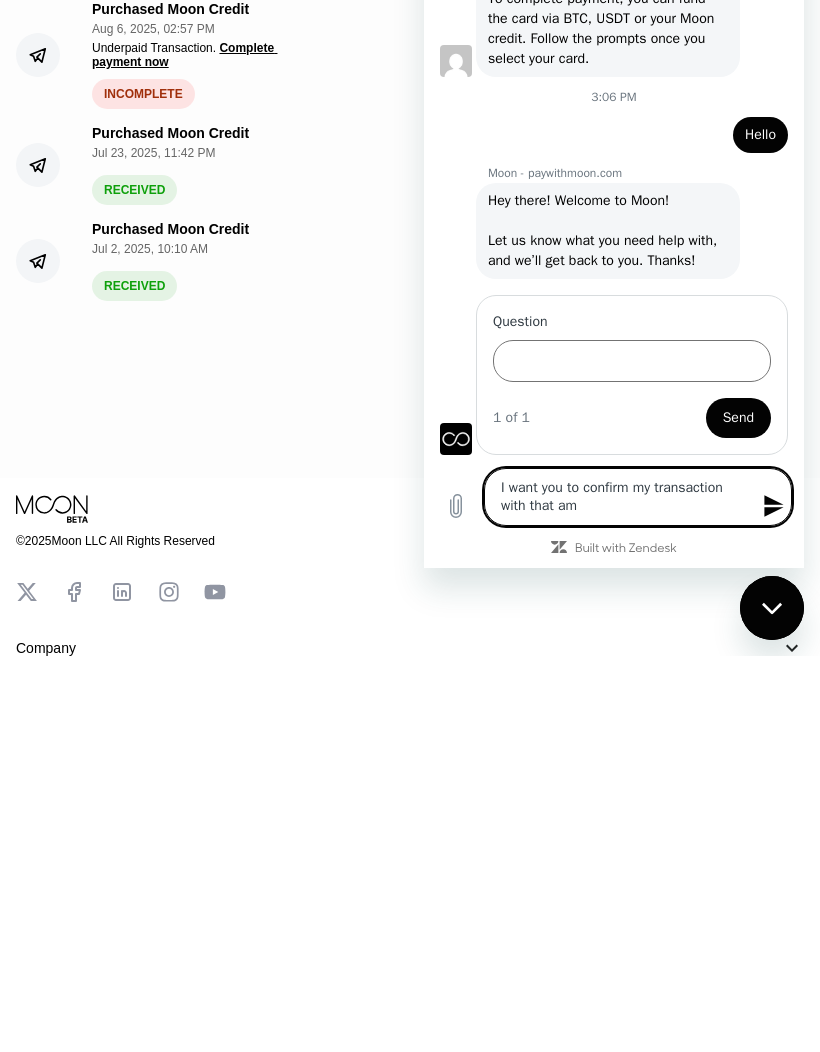 type on "I want you to confirm my transaction with that amo" 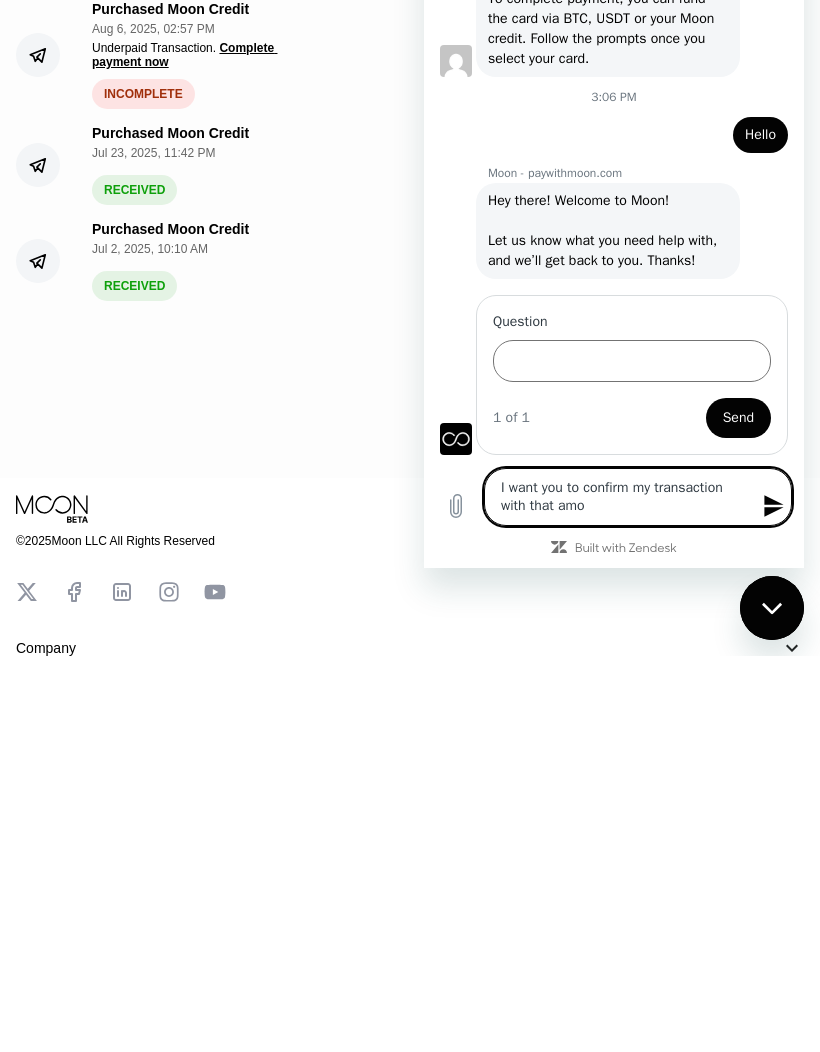type on "I want you to confirm my transaction with that amou" 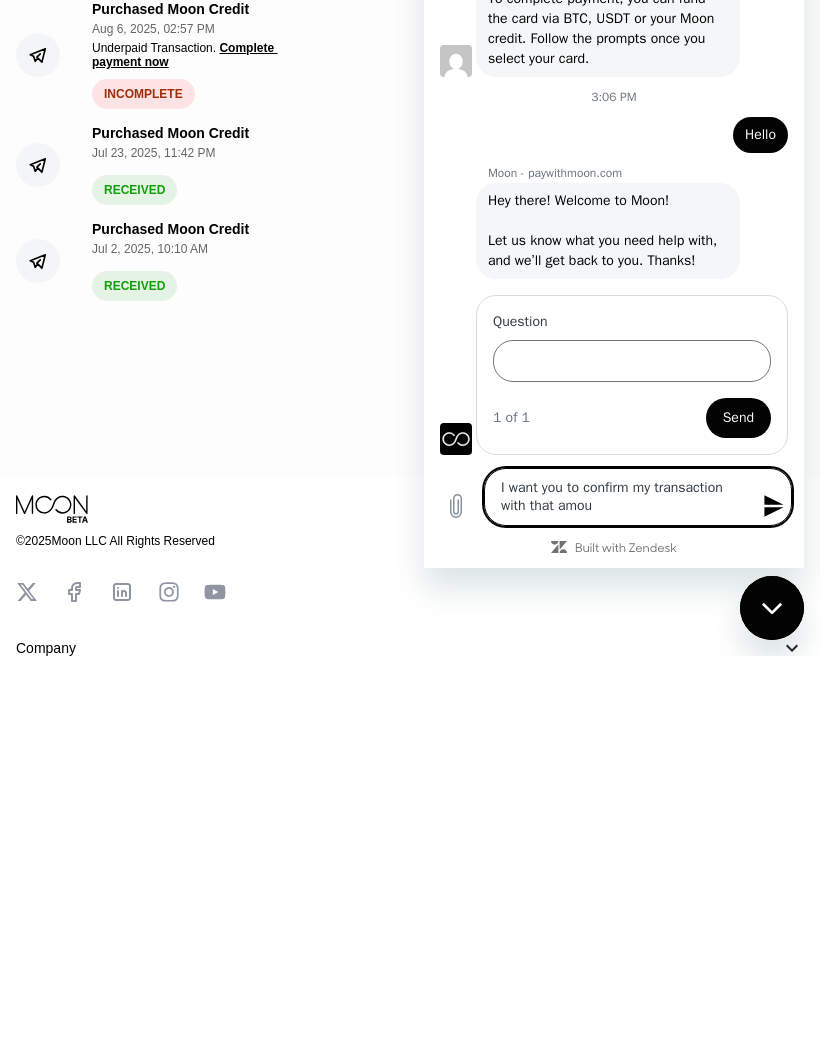 type on "I want you to confirm my transaction with that amoun" 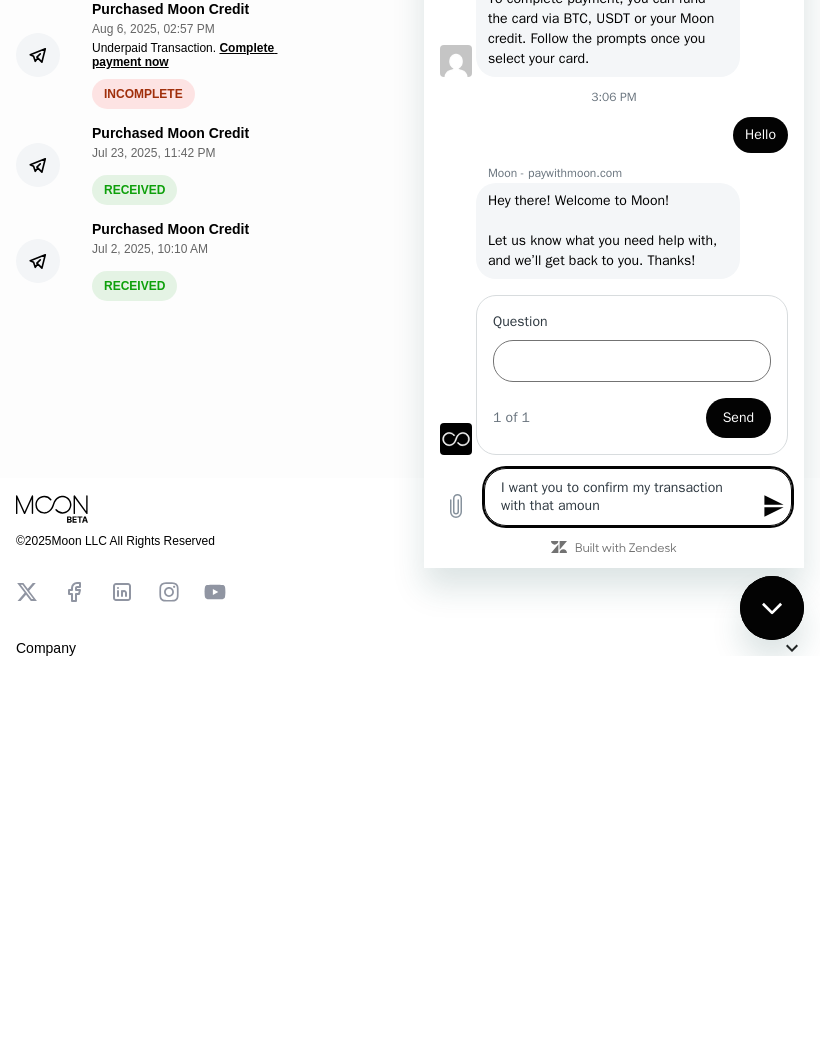 type on "I want you to confirm my transaction with that amount" 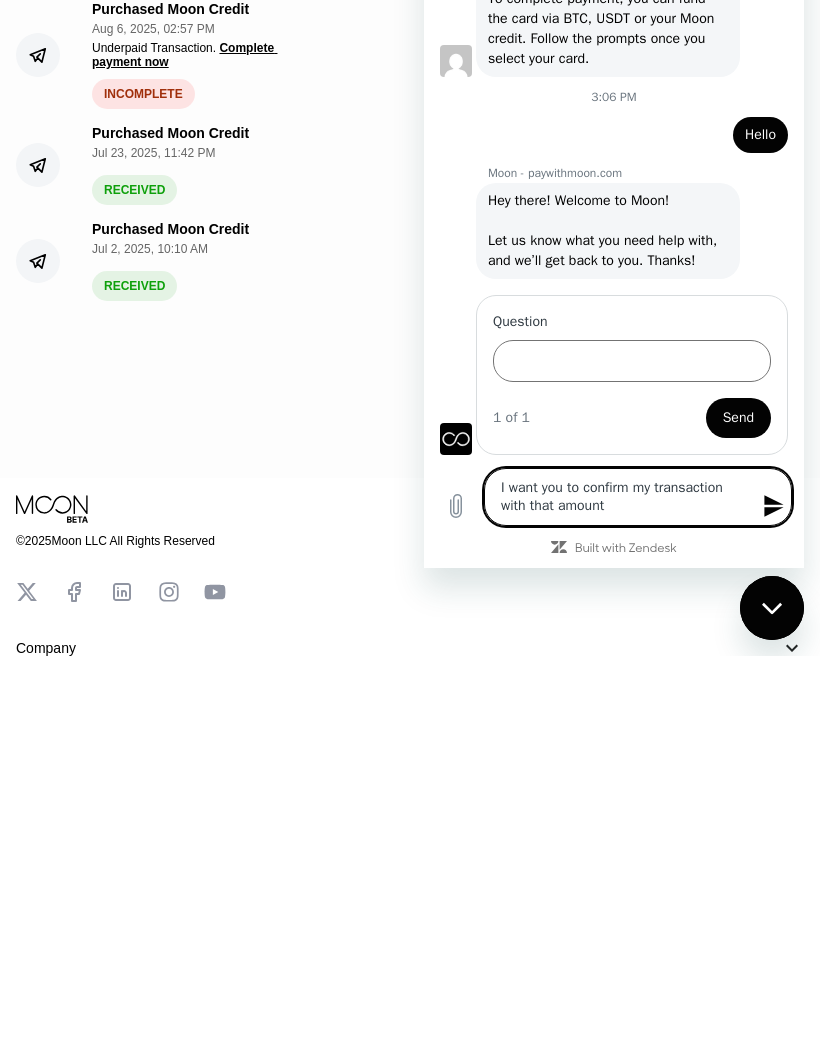 type on "x" 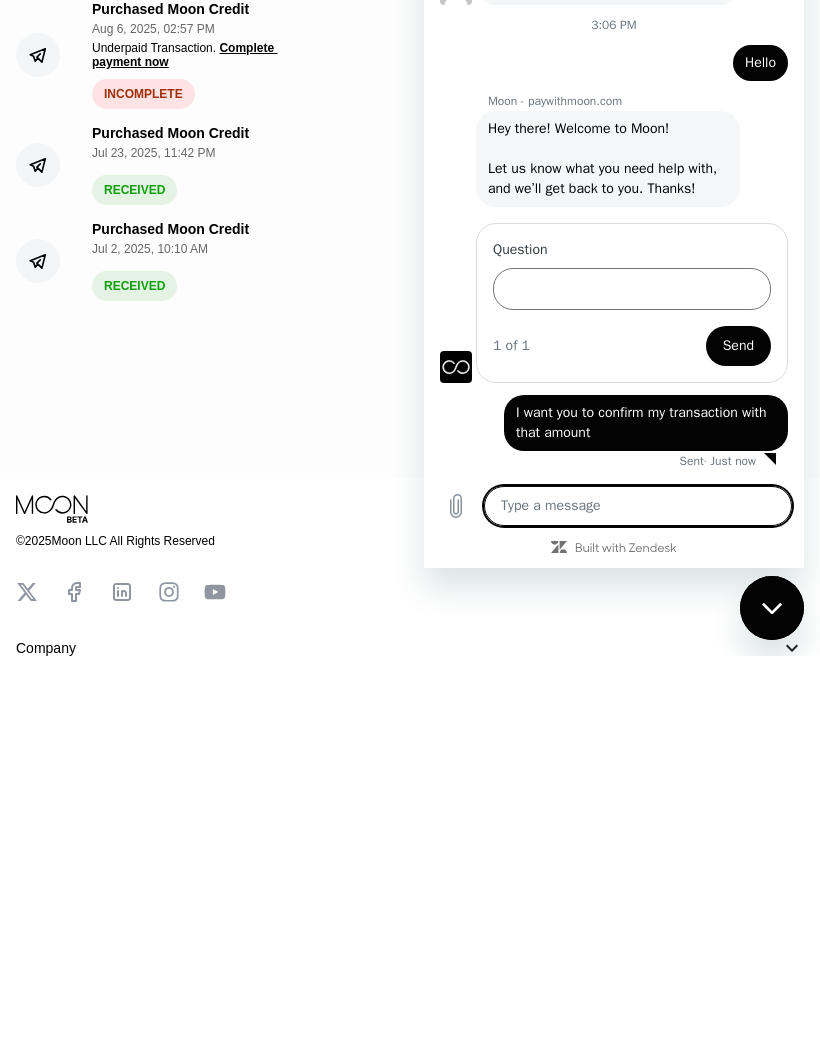 scroll, scrollTop: 1025, scrollLeft: 0, axis: vertical 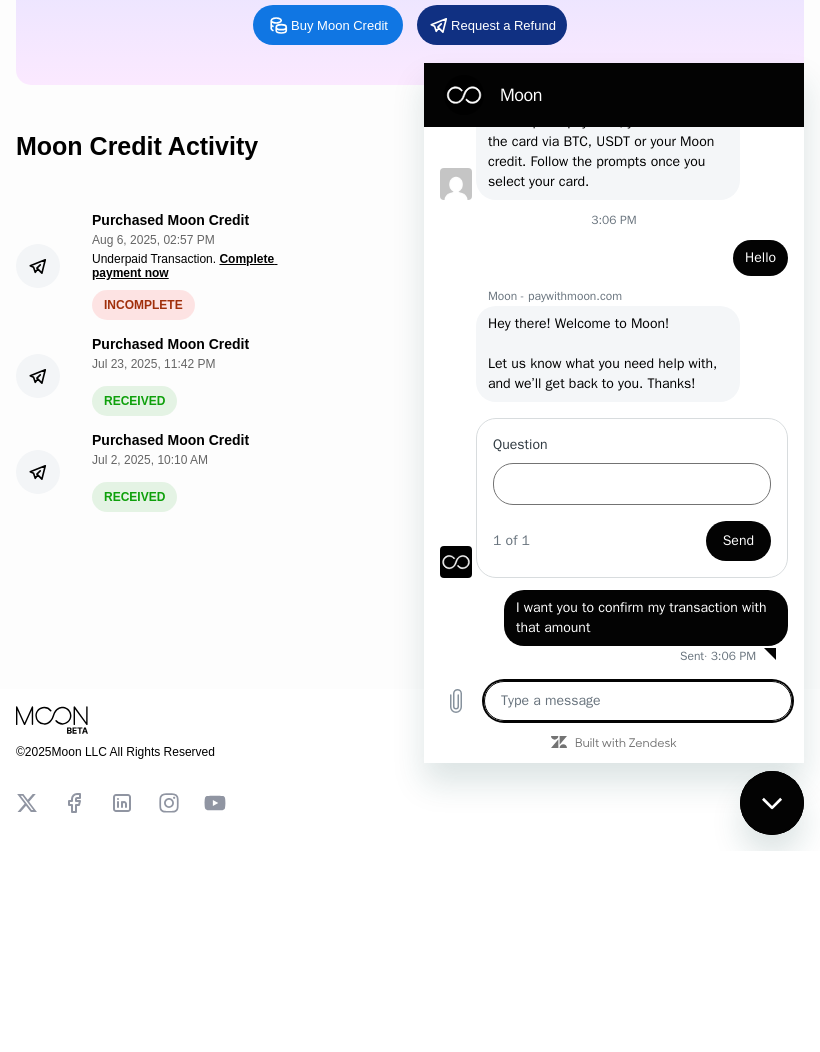 click on "Back Moon Credit $21.10 Available Moon Credit Buy Moon Credit Request a Refund Moon Credit Activity Purchased Moon Credit Aug 6, 2025, 02:57 PM Underpaid Transaction .   Complete payment now INCOMPLETE $ 70.00 Purchased Moon Credit Jul 23, 2025, 11:42 PM RECEIVED $ 90.00 Purchased Moon Credit Jul 2, 2025, 10:10 AM RECEIVED $ 80.00" at bounding box center (410, 395) 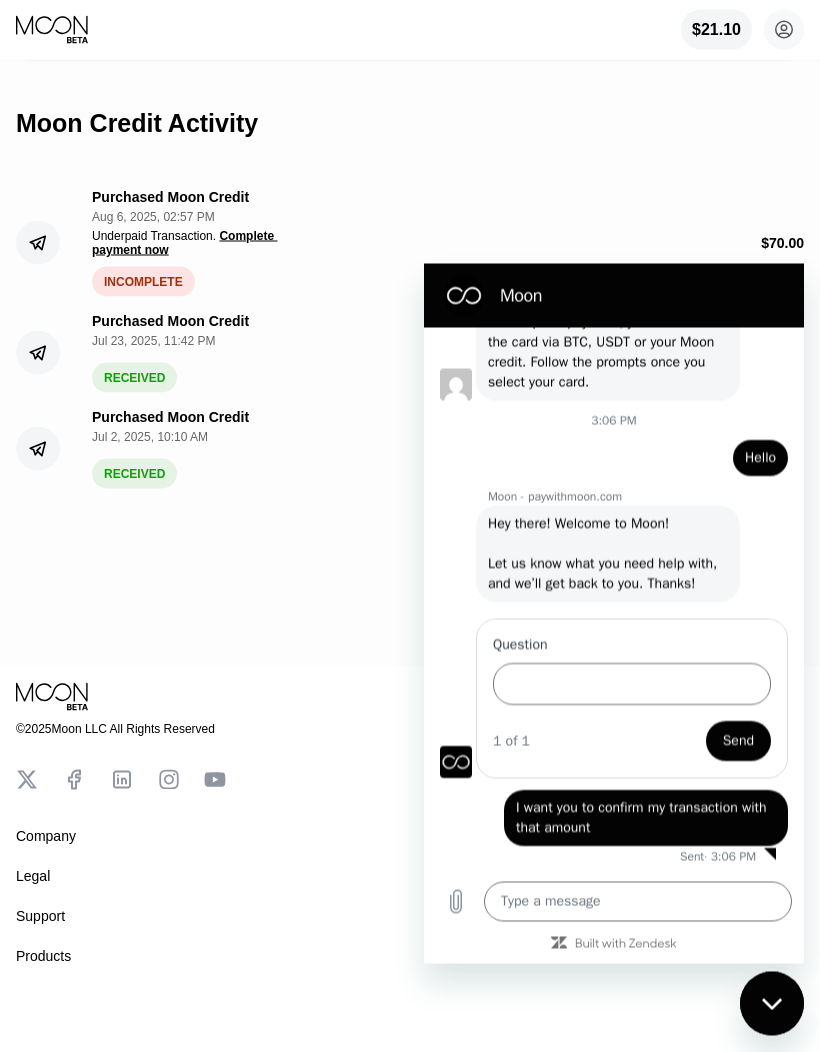 scroll, scrollTop: 373, scrollLeft: 0, axis: vertical 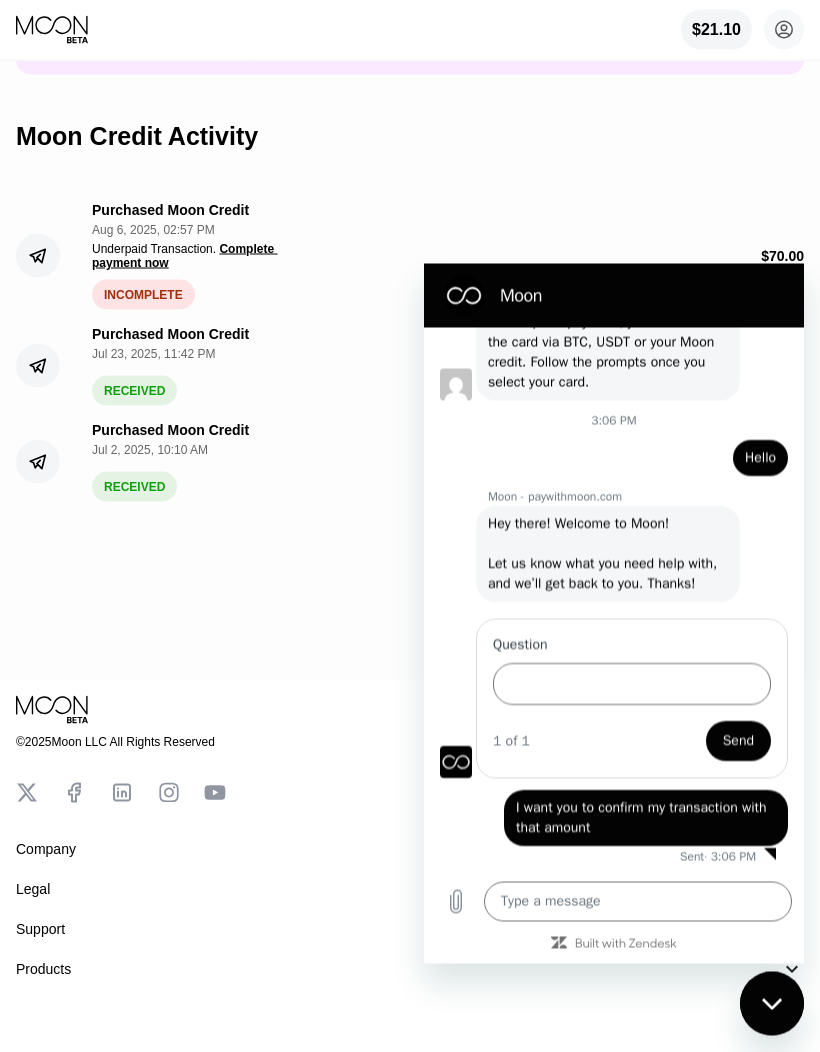 click 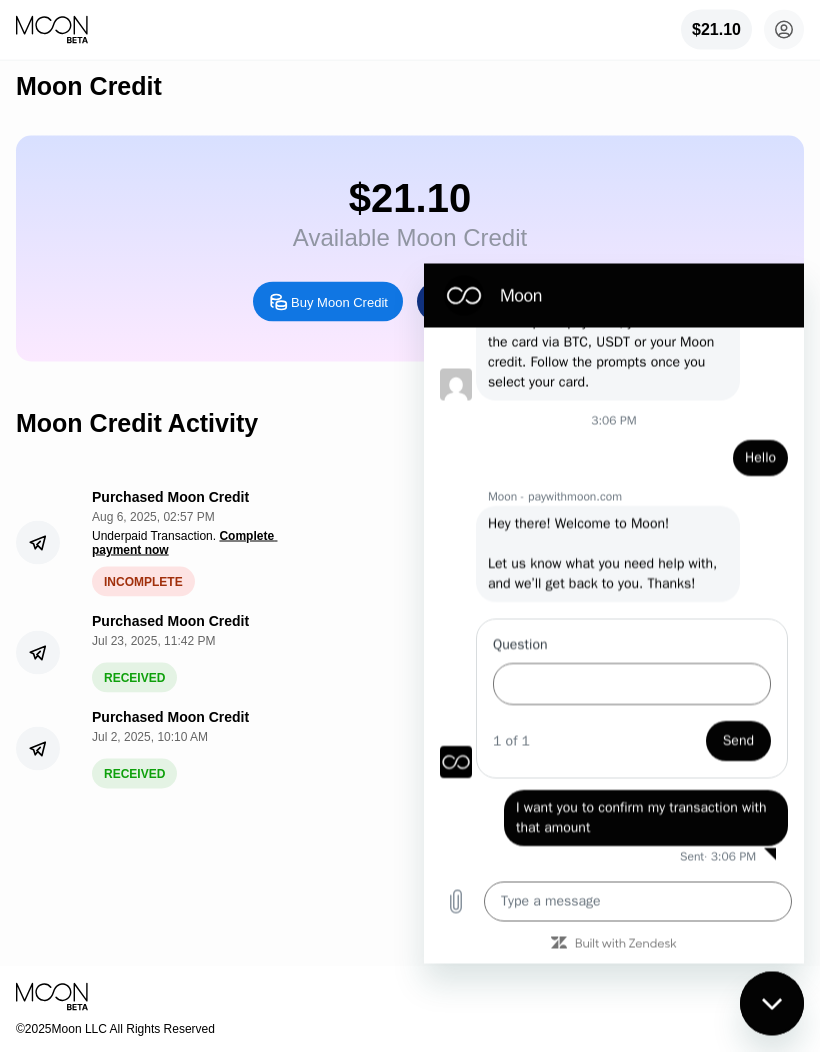 scroll, scrollTop: 0, scrollLeft: 0, axis: both 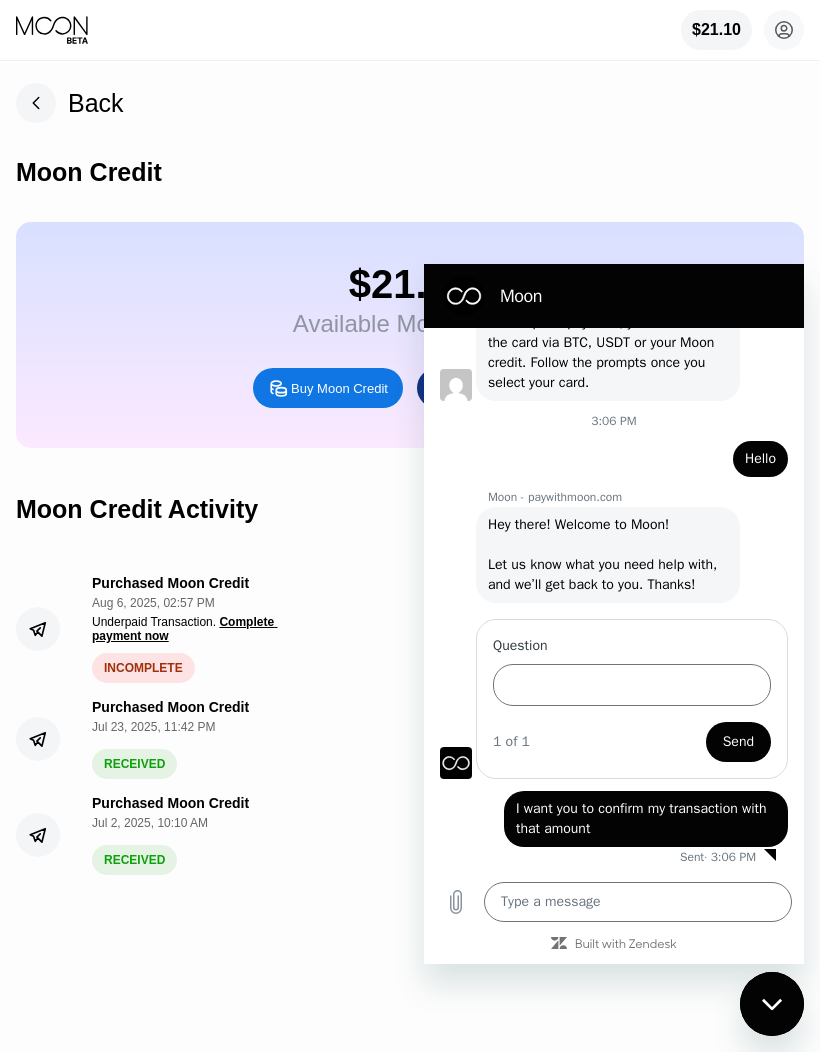 type on "x" 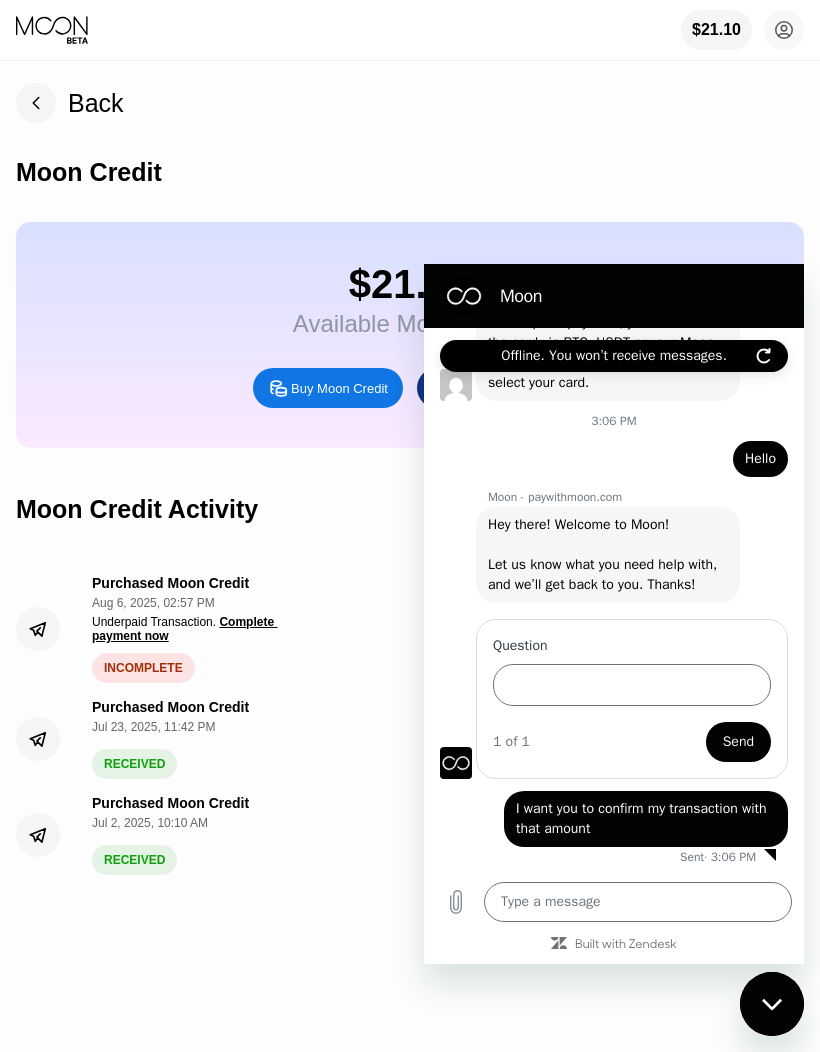 click on "Moon Credit" at bounding box center [410, 172] 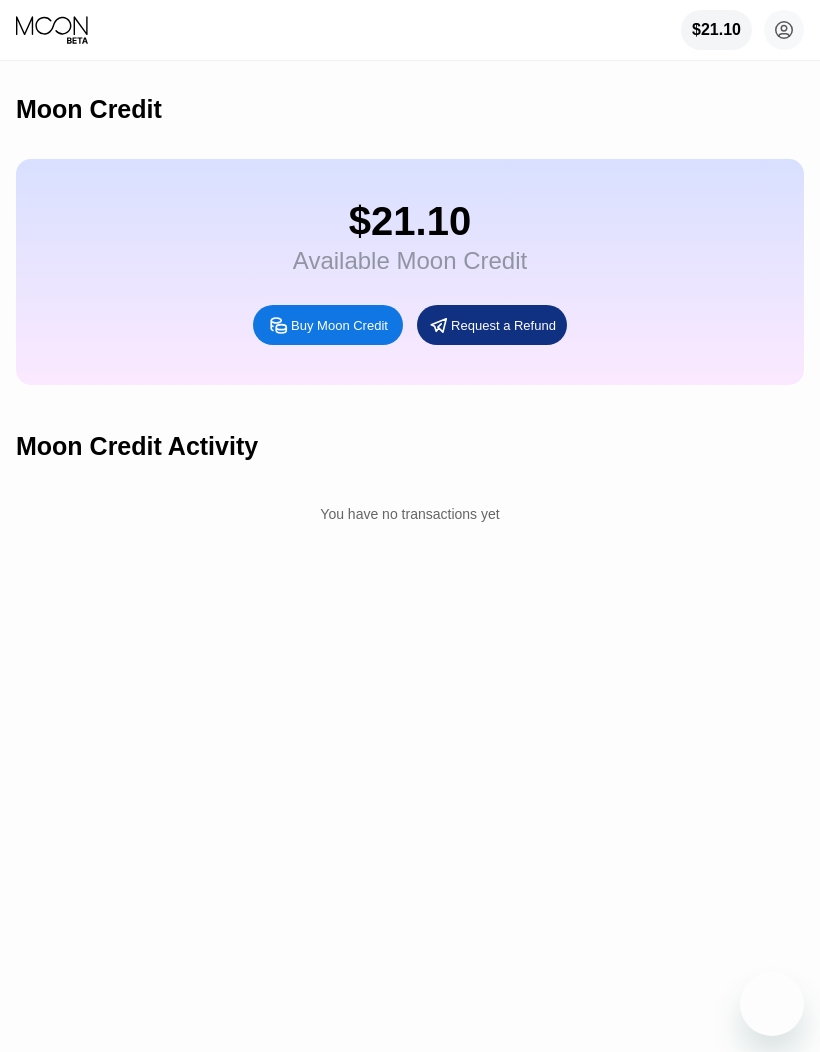 scroll, scrollTop: 0, scrollLeft: 0, axis: both 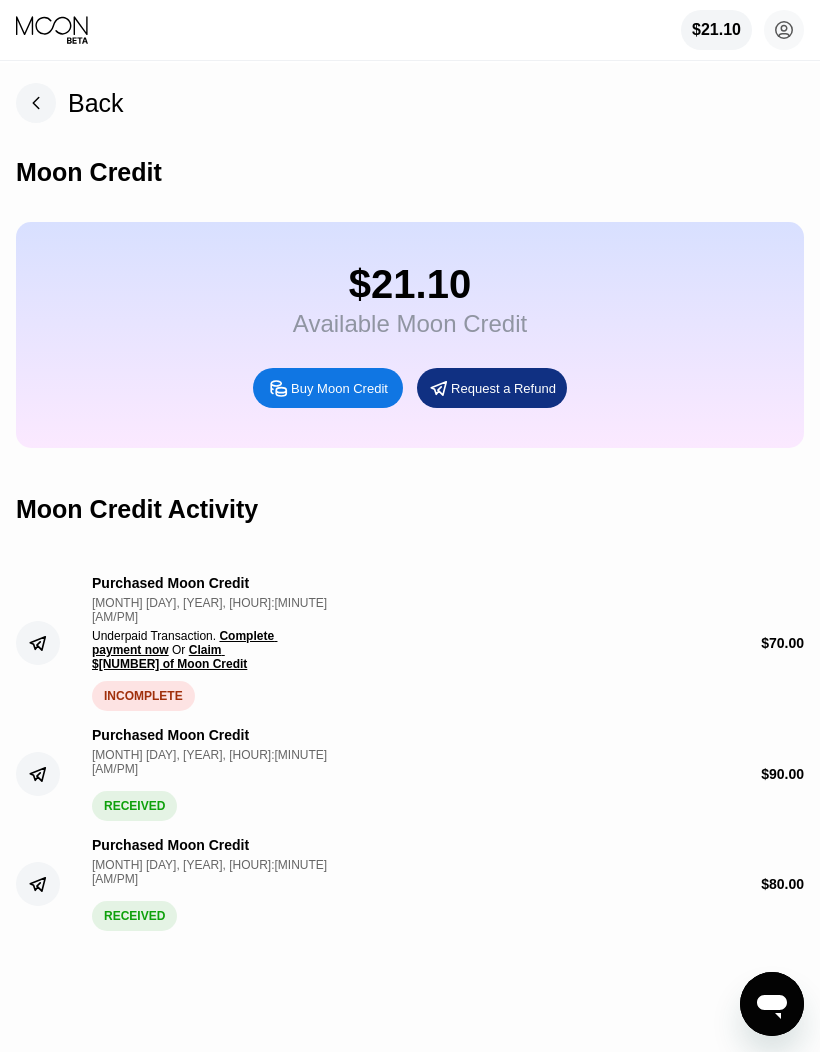 click on "Claim $[NUMBER] of Moon Credit" at bounding box center (169, 657) 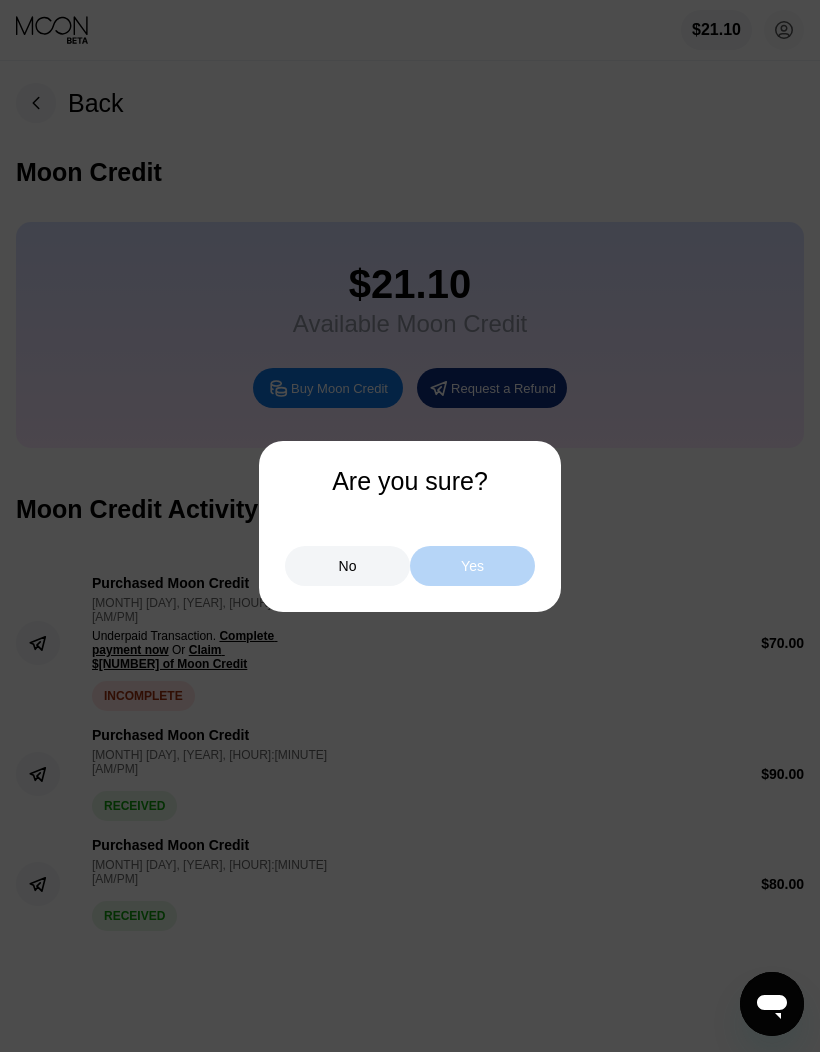click on "Yes" at bounding box center (472, 566) 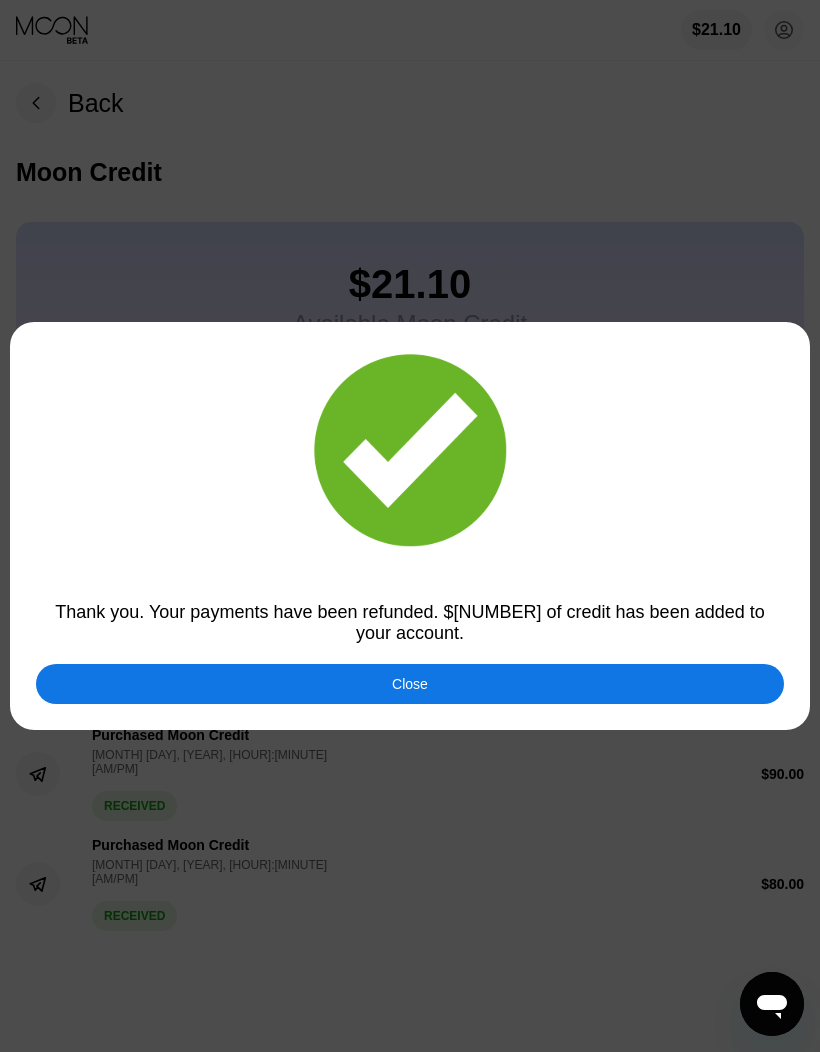 click on "Close" at bounding box center (410, 684) 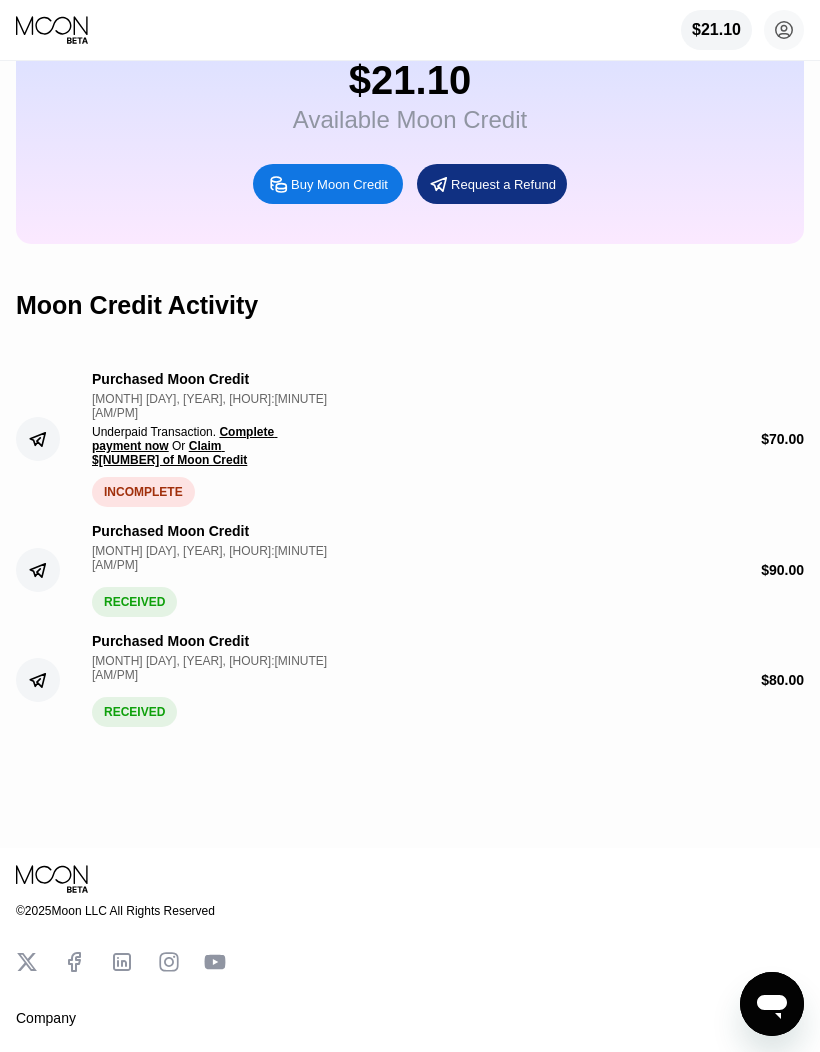 scroll, scrollTop: 0, scrollLeft: 0, axis: both 